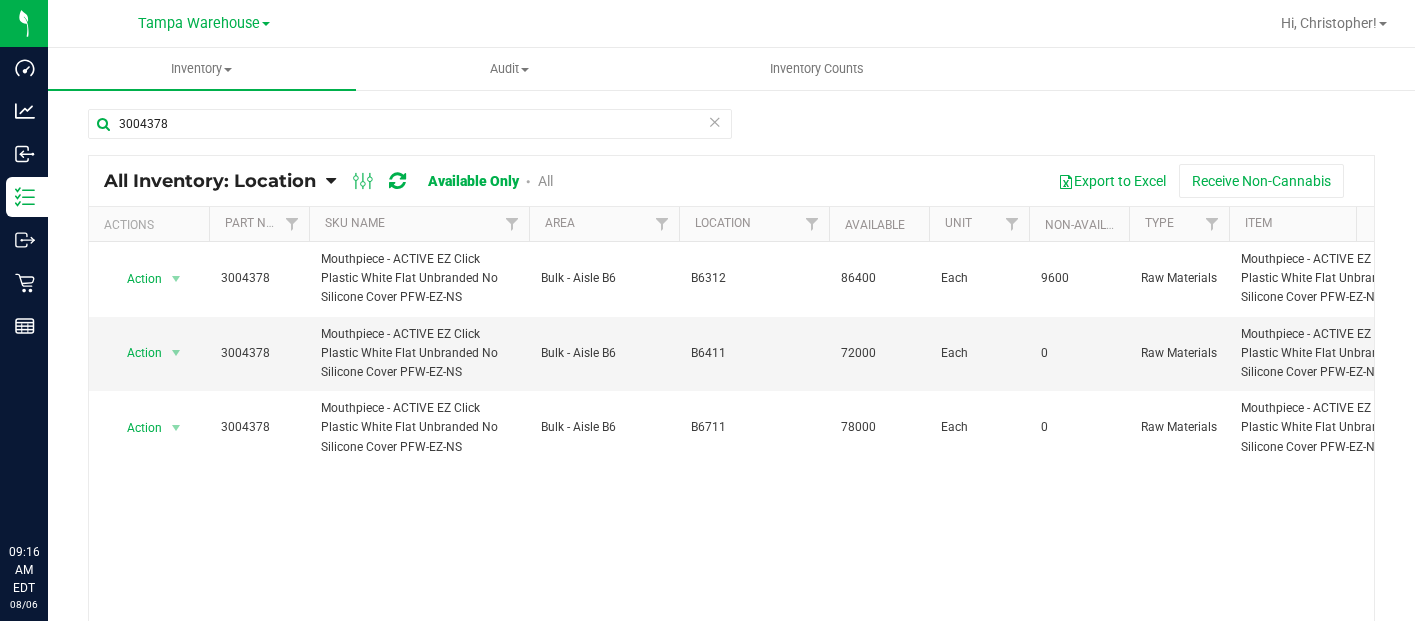 scroll, scrollTop: 0, scrollLeft: 0, axis: both 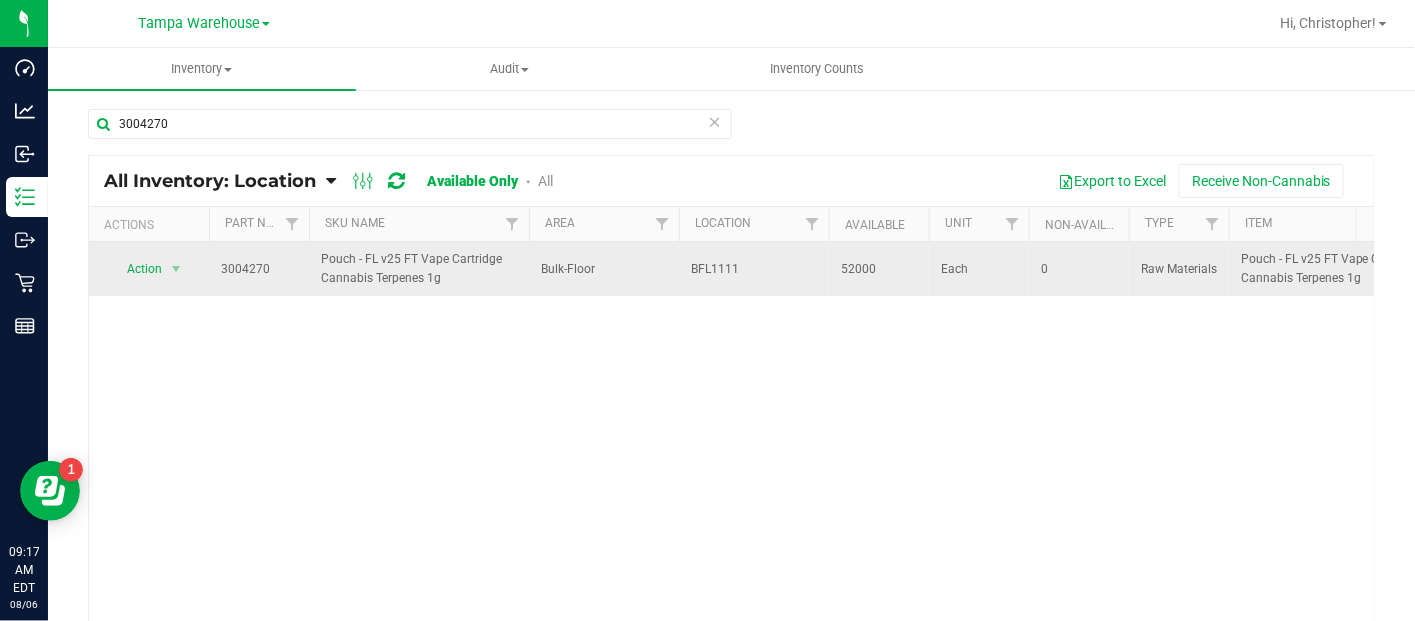type on "3004270" 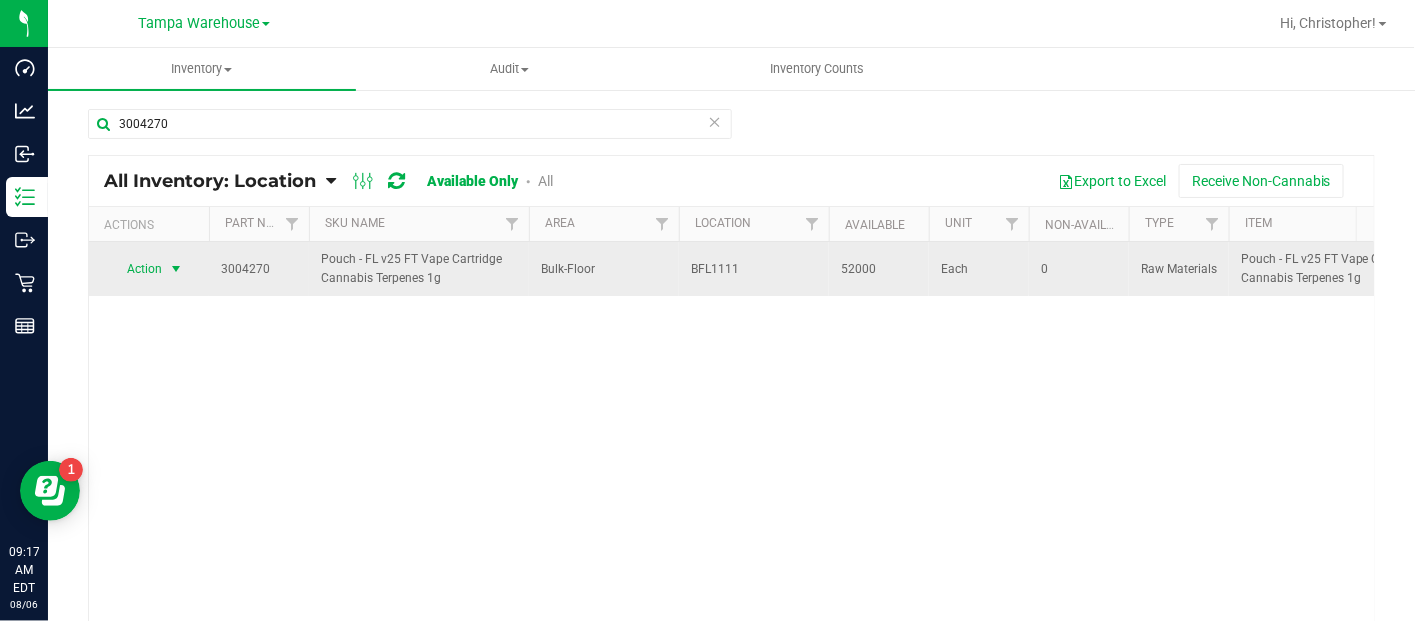 click on "Action" at bounding box center (136, 269) 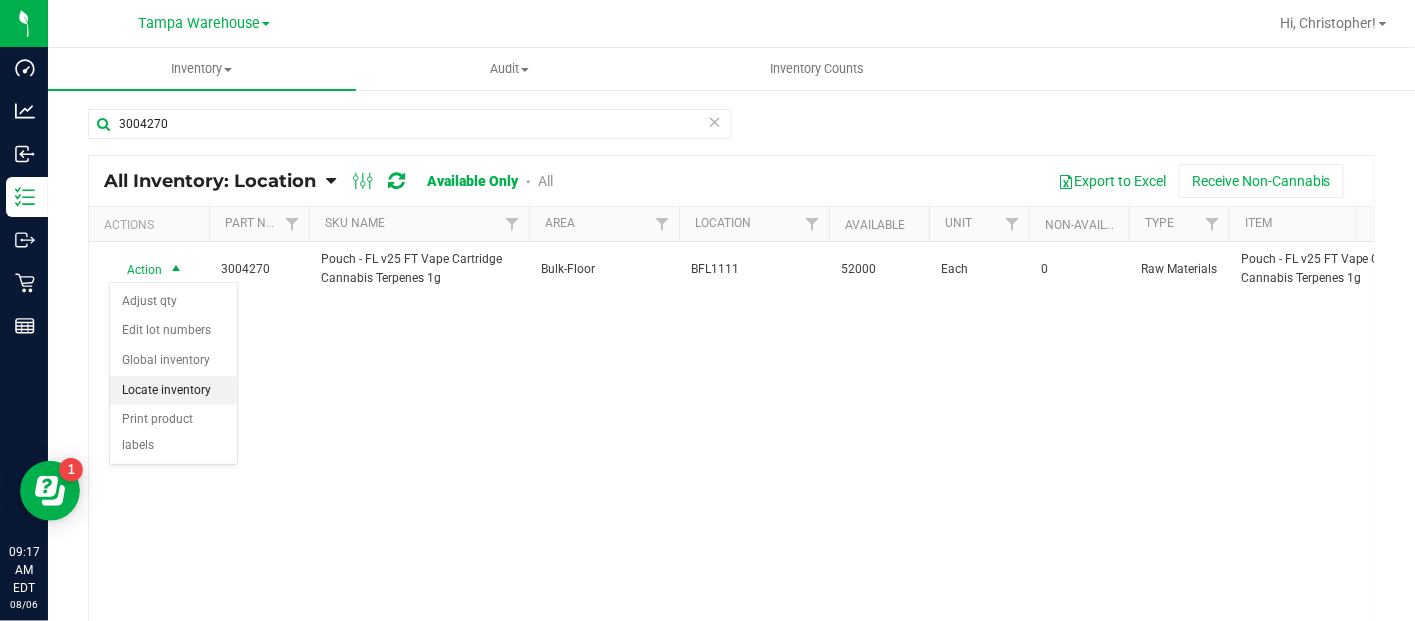 click on "Locate inventory" at bounding box center [173, 391] 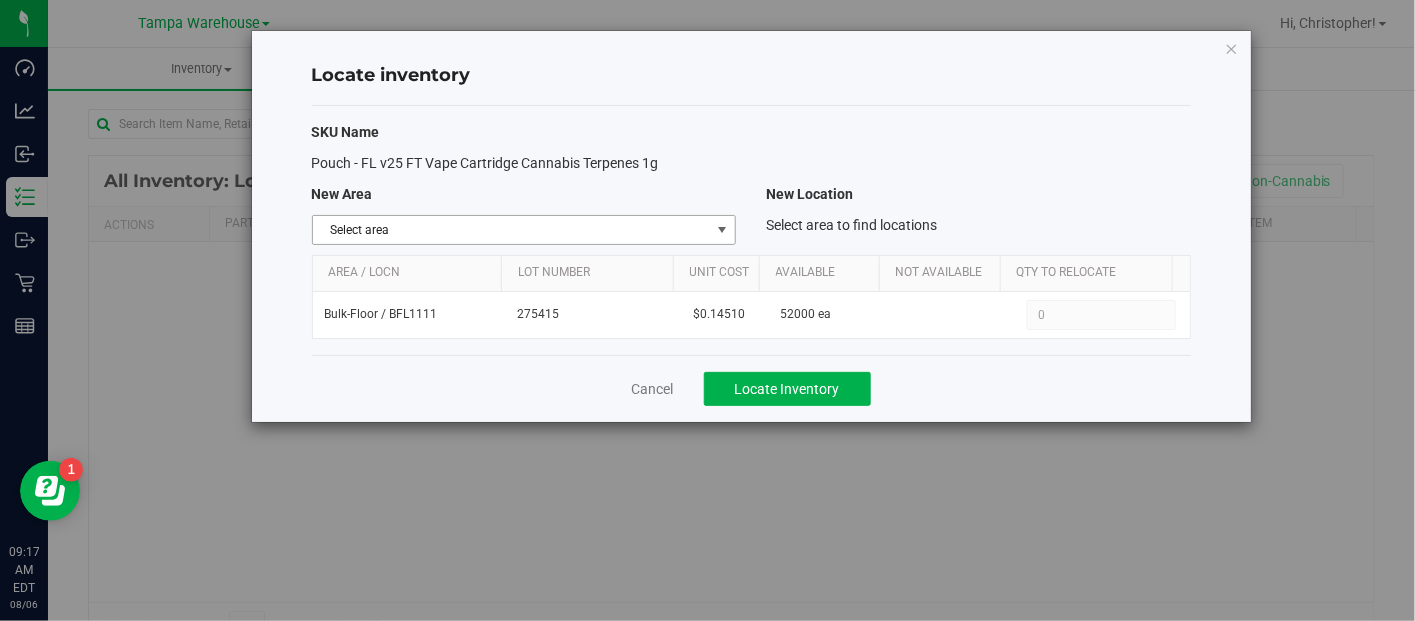 click on "Select area" at bounding box center (512, 230) 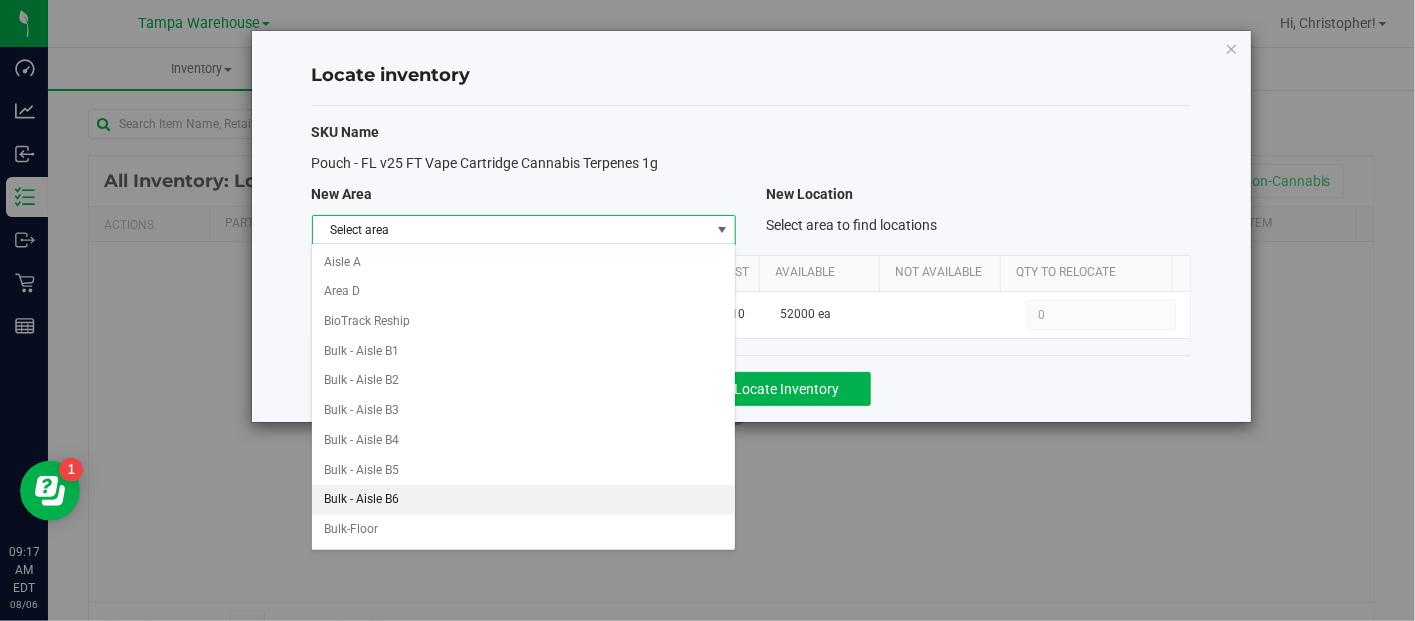 click on "Bulk - Aisle B6" at bounding box center (523, 500) 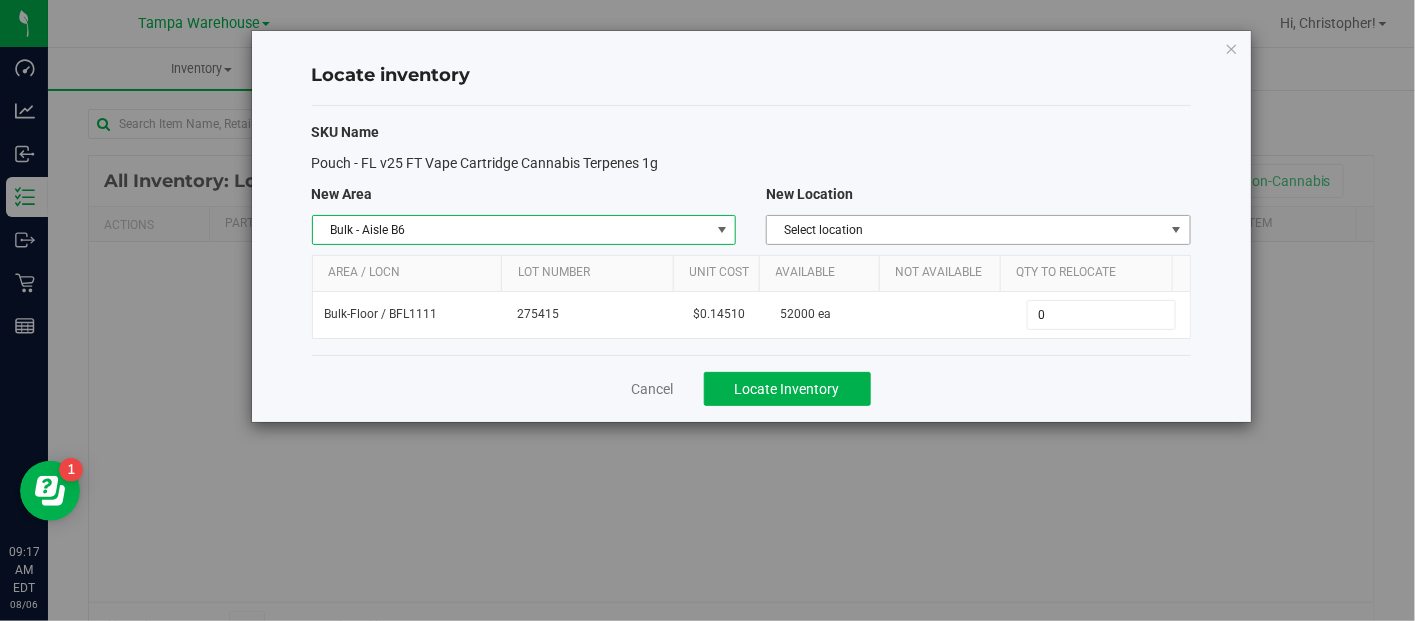 click on "Select location" at bounding box center [966, 230] 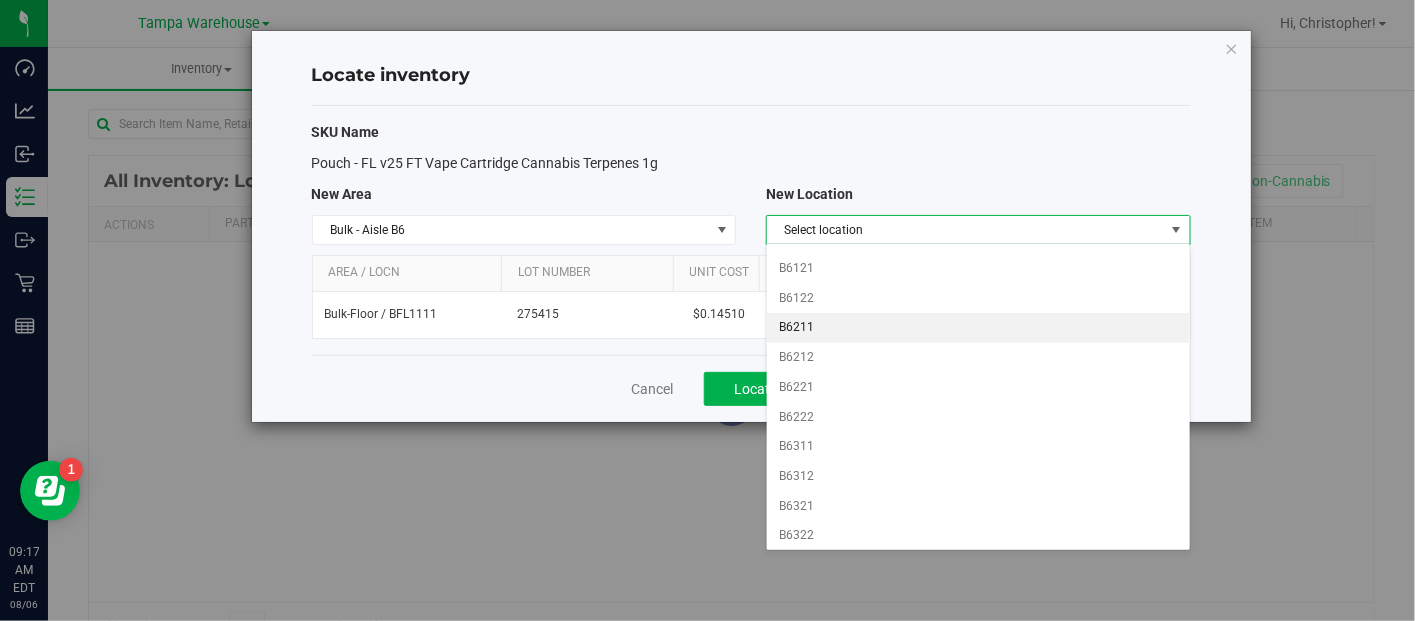 scroll, scrollTop: 0, scrollLeft: 0, axis: both 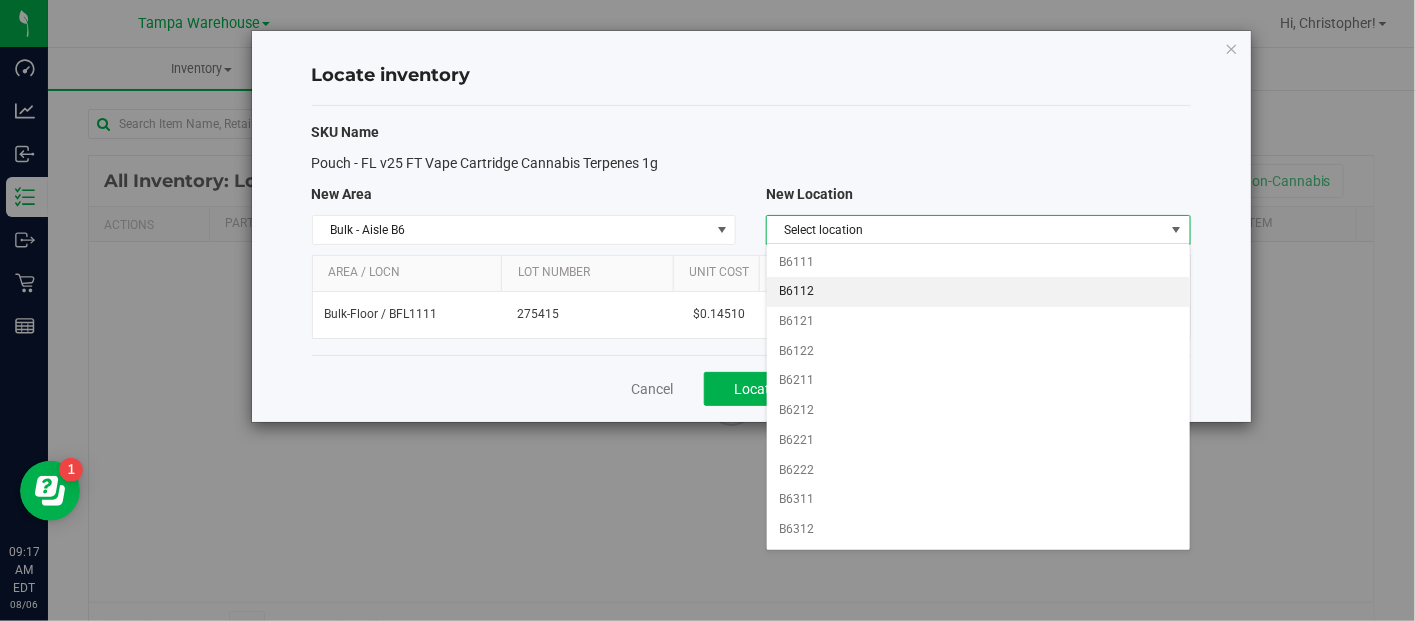 click on "B6112" at bounding box center (978, 292) 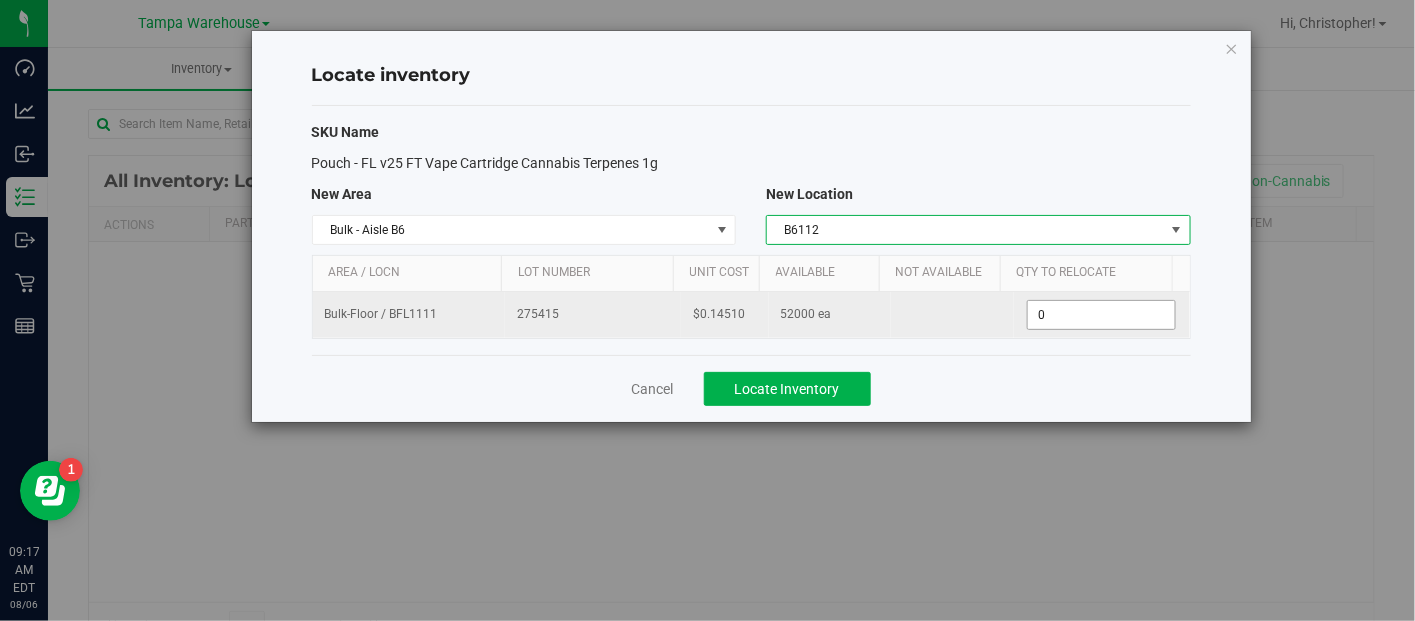 click on "0 0" at bounding box center [1101, 315] 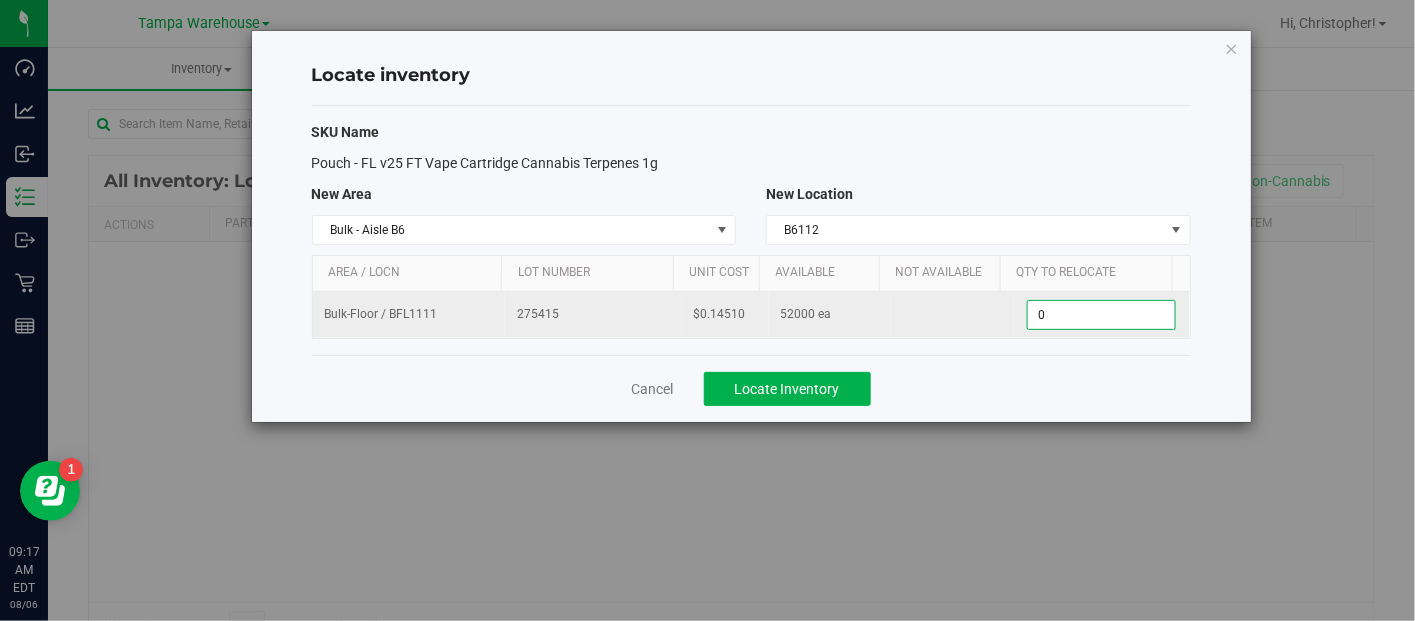 click on "0" at bounding box center (1101, 315) 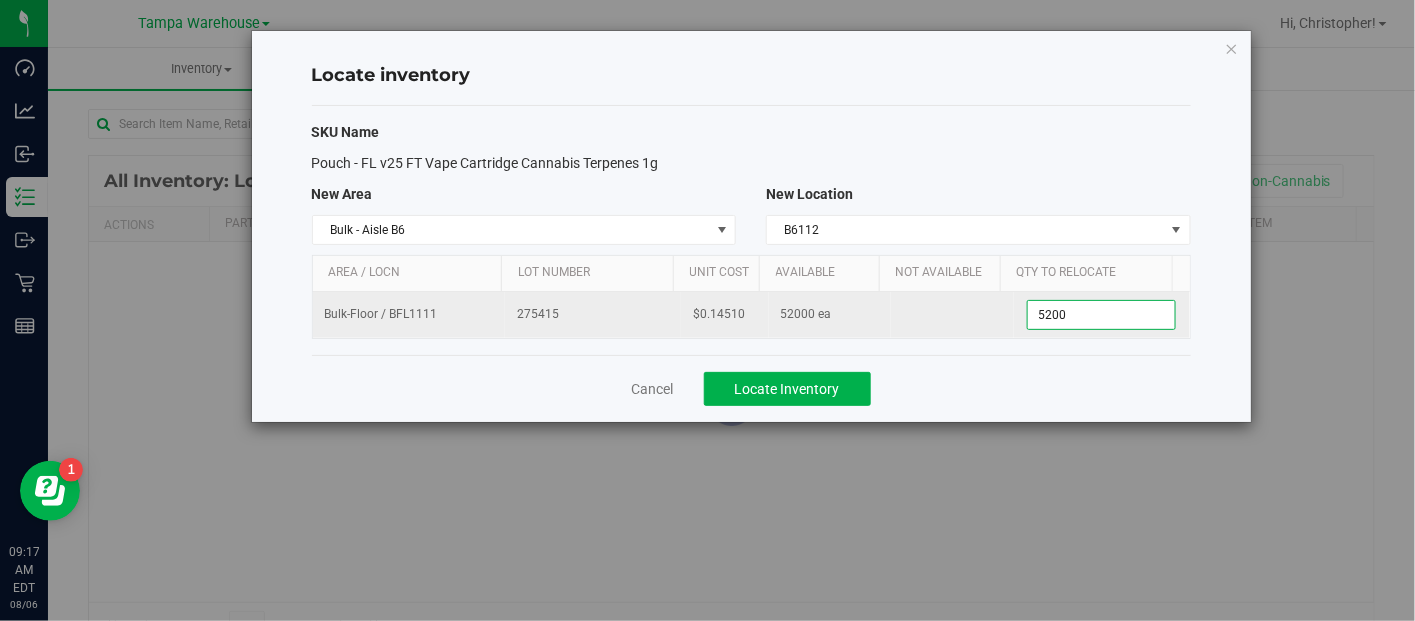 type on "52000" 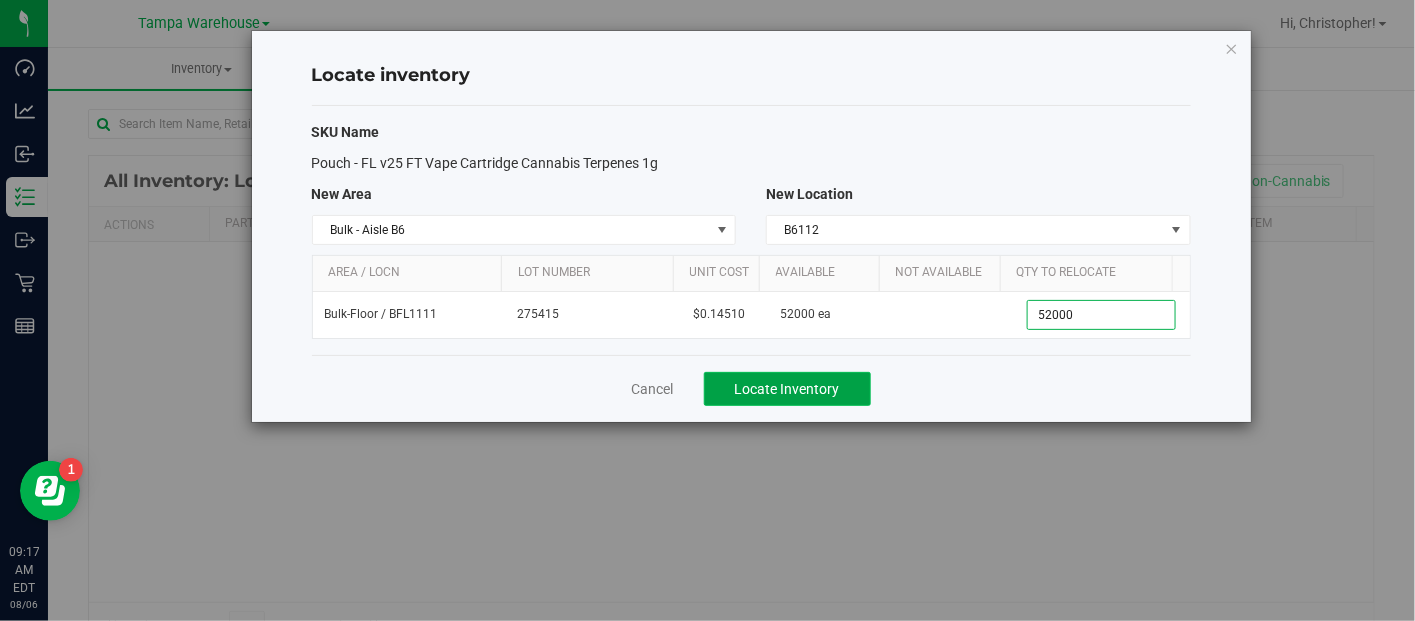 type on "52,000" 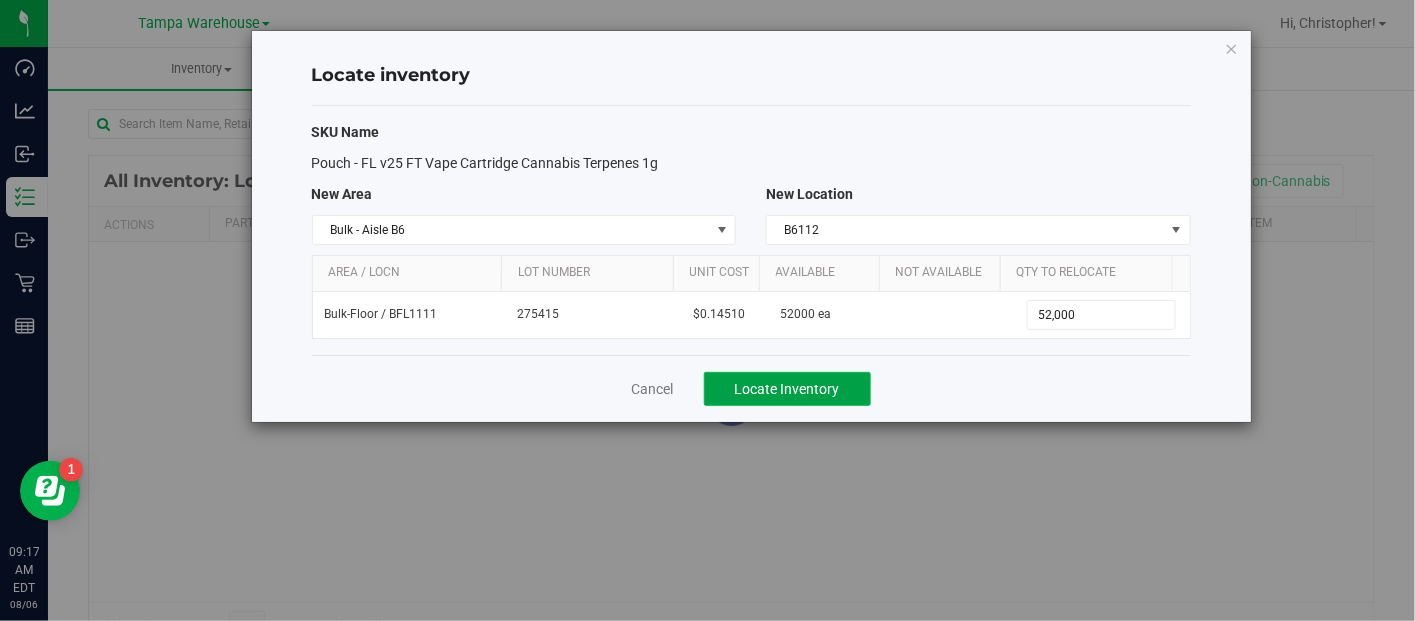click on "Locate Inventory" 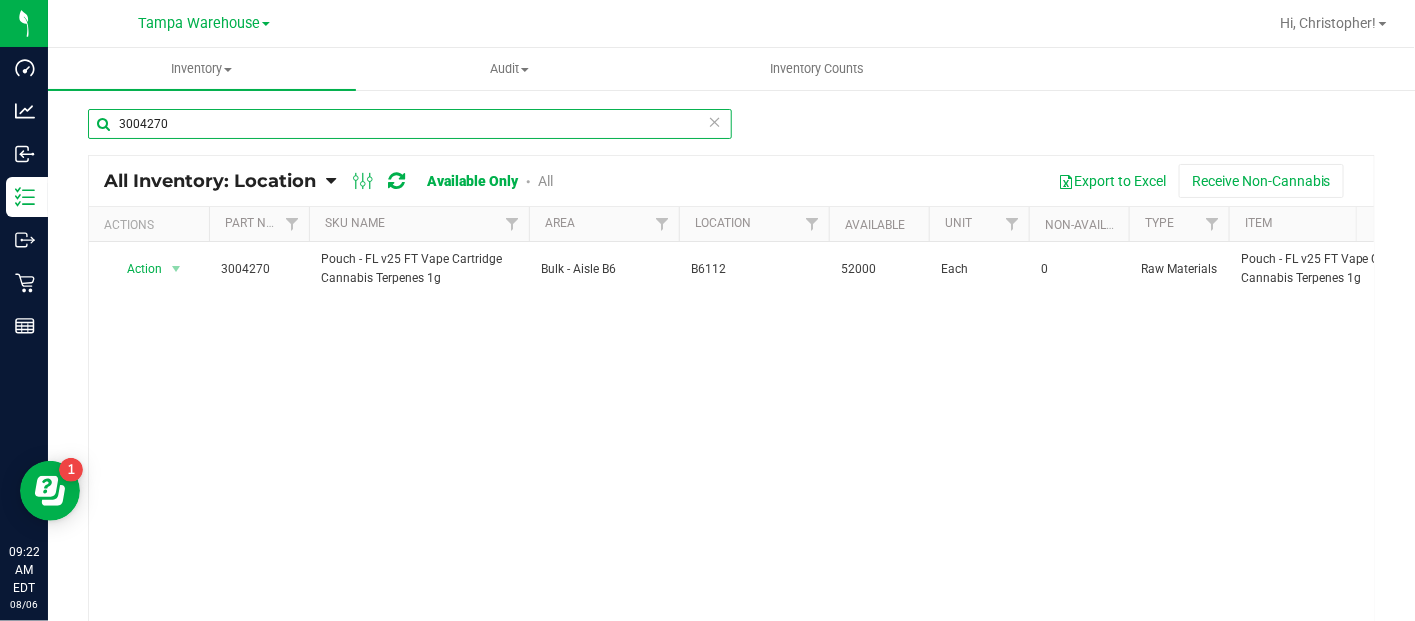 click on "3004270" at bounding box center [410, 124] 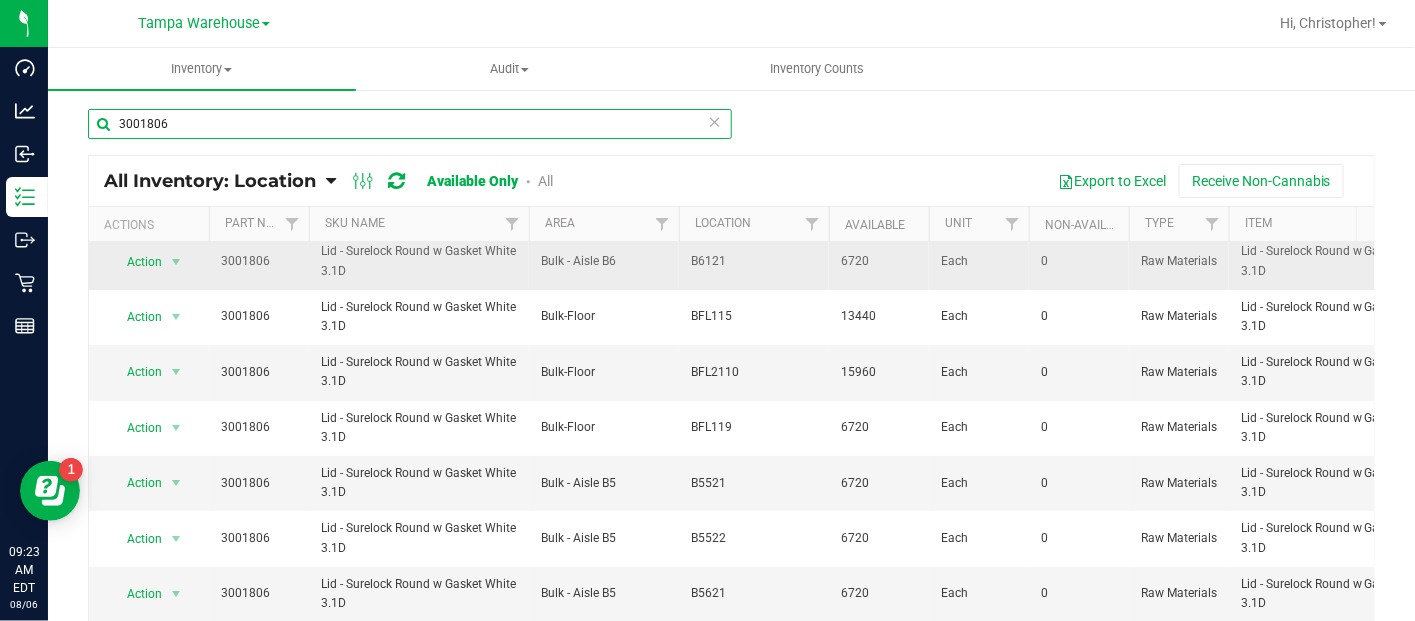 scroll, scrollTop: 0, scrollLeft: 0, axis: both 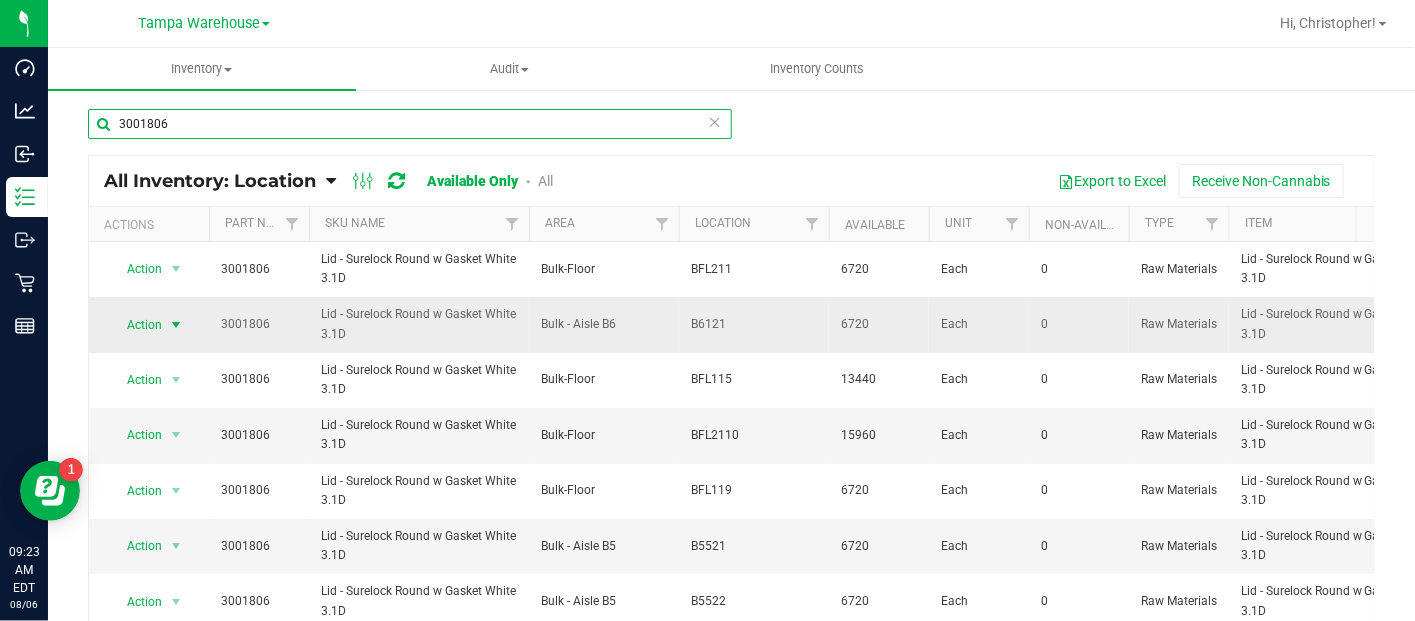 type on "3001806" 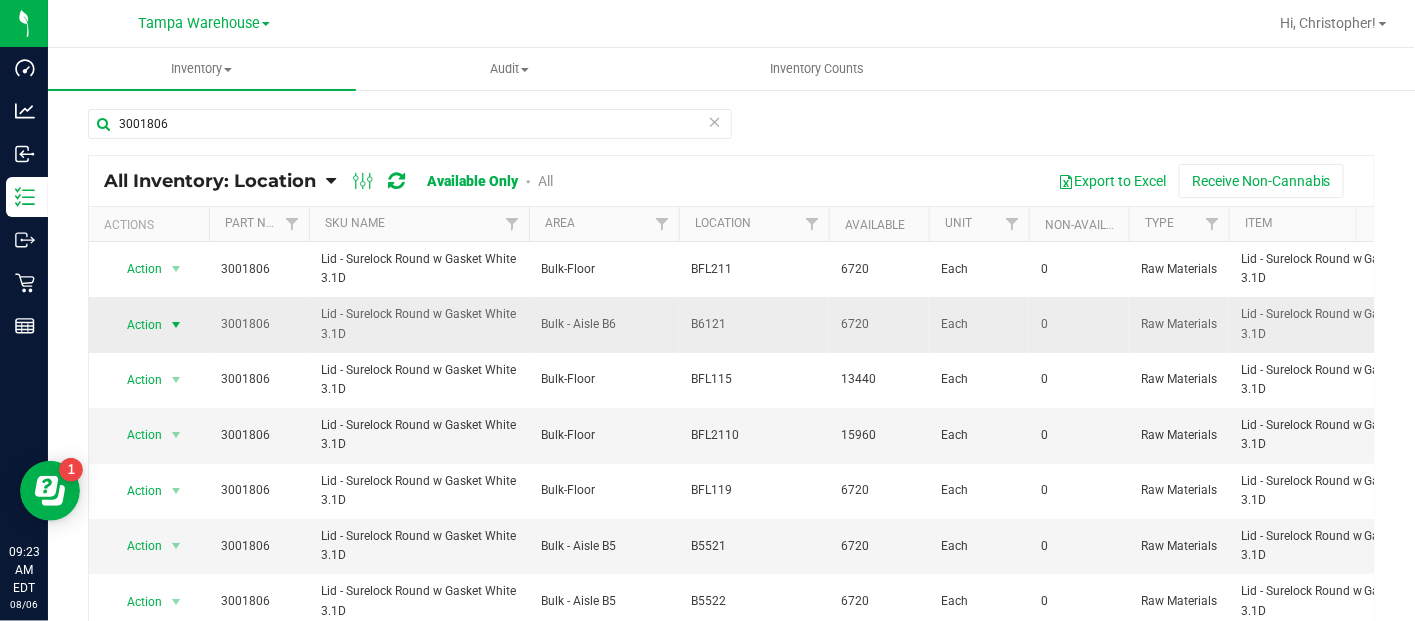 drag, startPoint x: 133, startPoint y: 328, endPoint x: 122, endPoint y: 334, distance: 12.529964 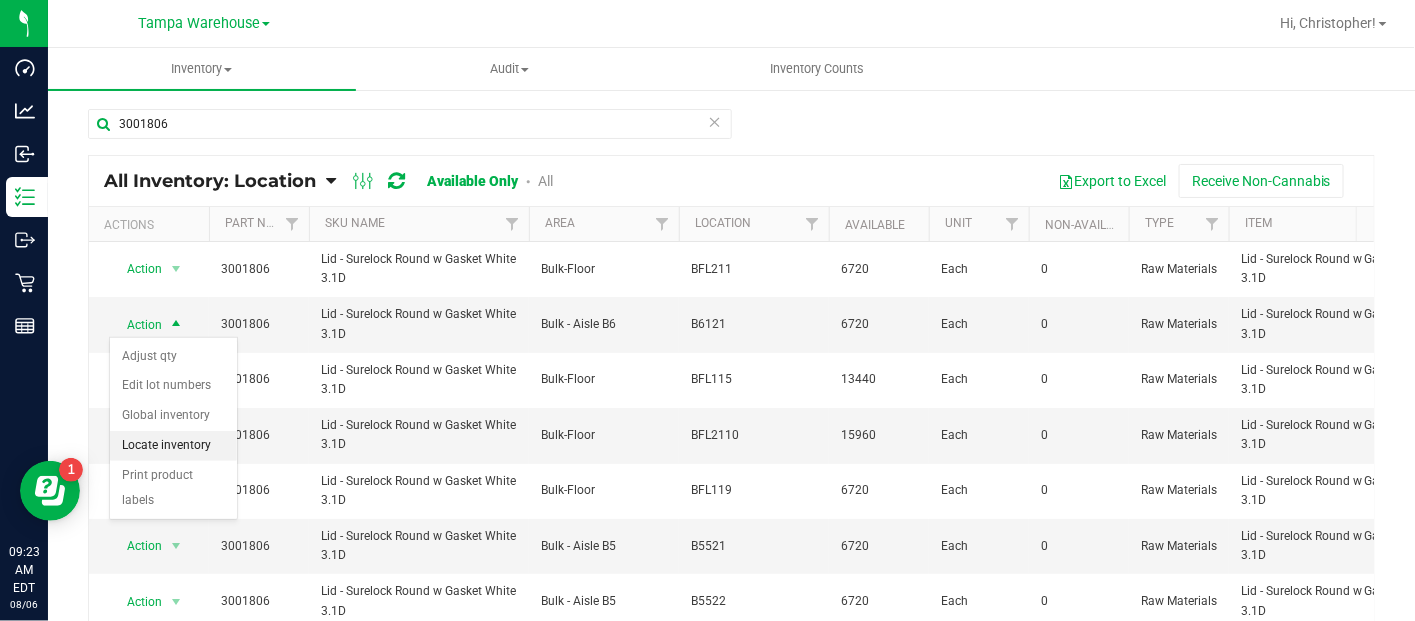 click on "Locate inventory" at bounding box center [173, 446] 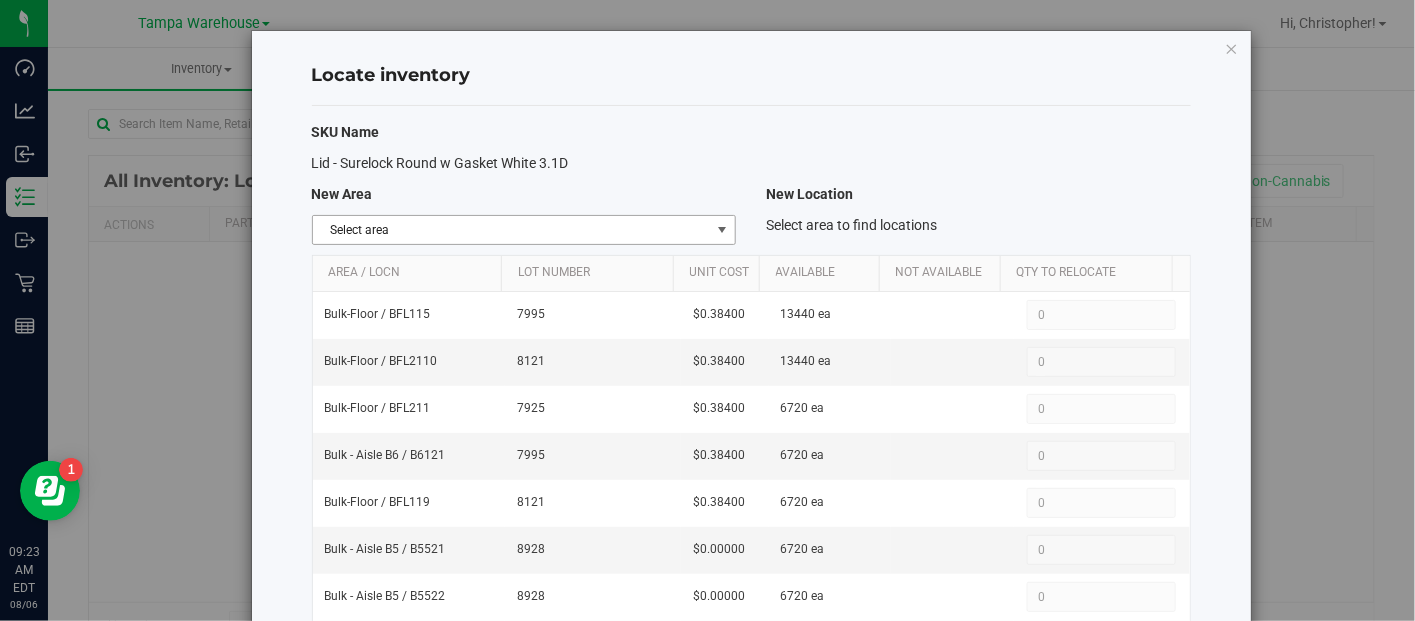 click at bounding box center (722, 230) 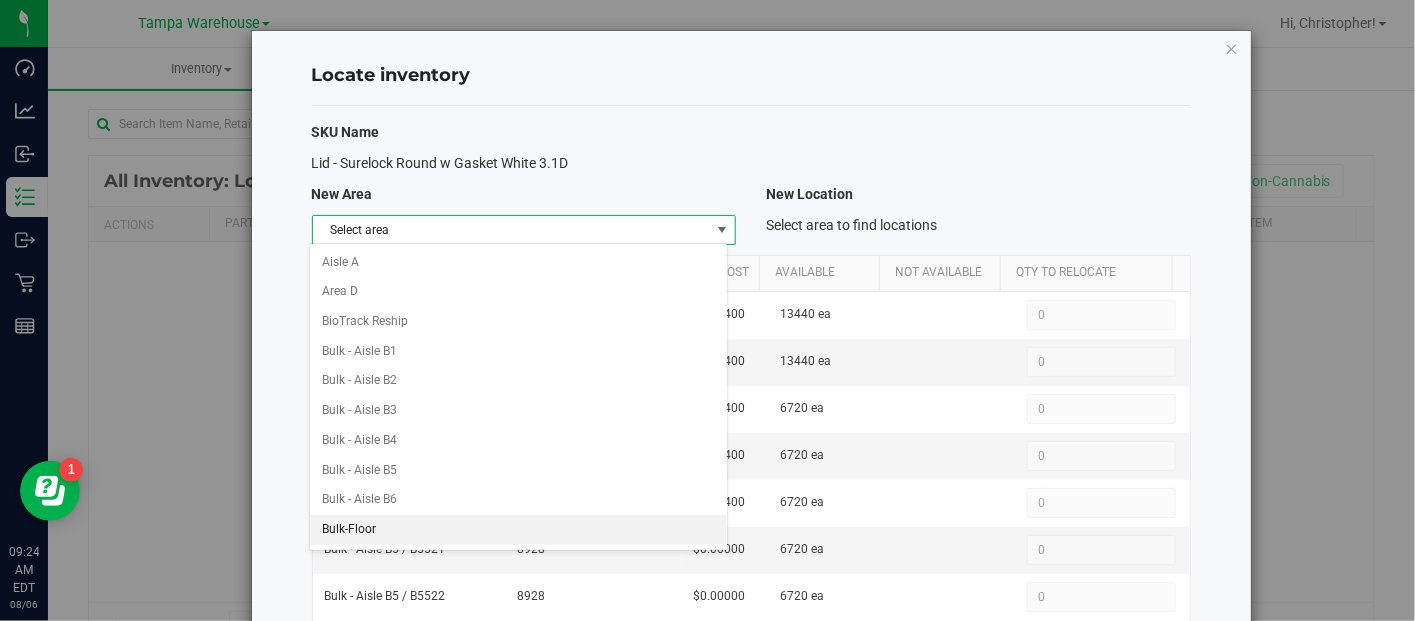 click on "Bulk-Floor" at bounding box center (518, 530) 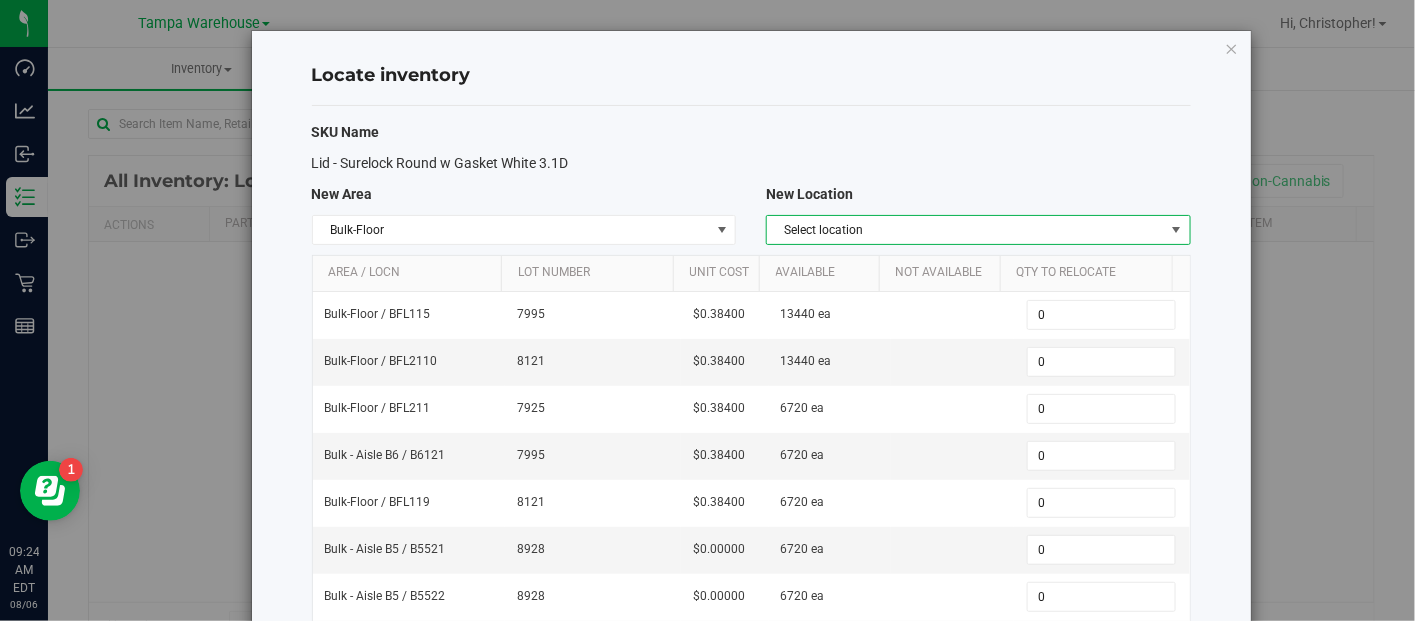 drag, startPoint x: 879, startPoint y: 218, endPoint x: 848, endPoint y: 228, distance: 32.572994 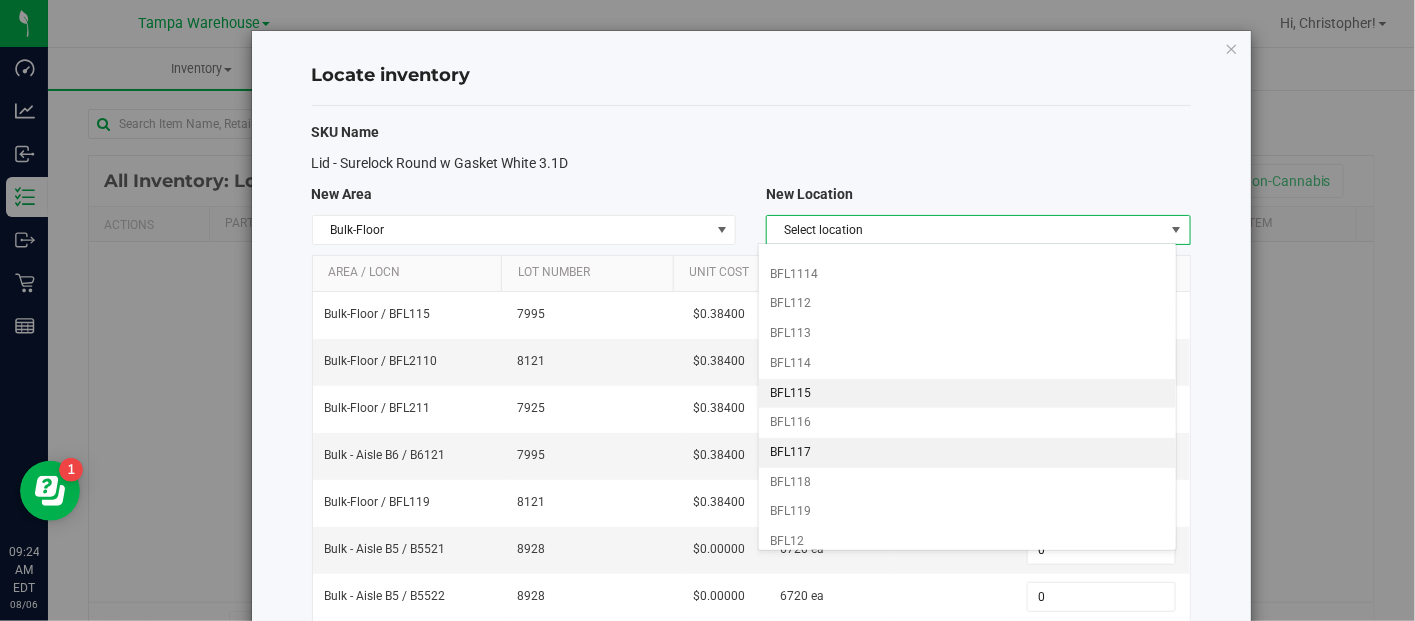scroll, scrollTop: 275, scrollLeft: 0, axis: vertical 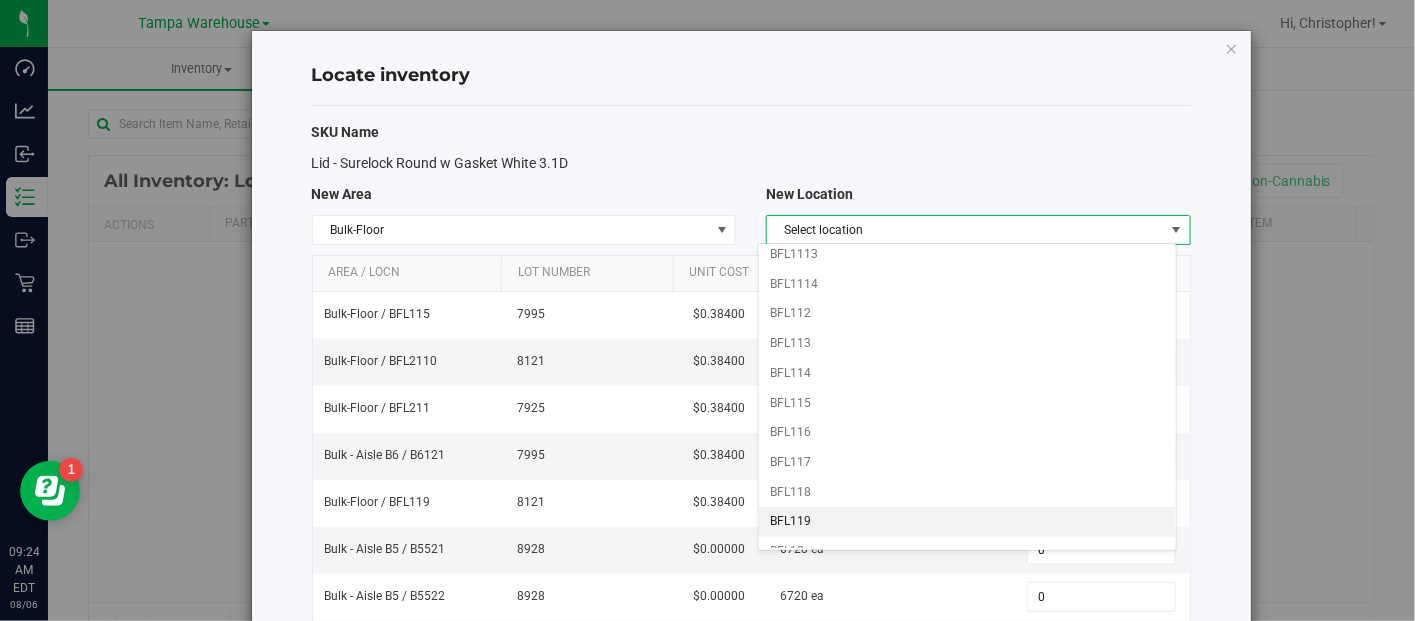 click on "BFL119" at bounding box center (967, 522) 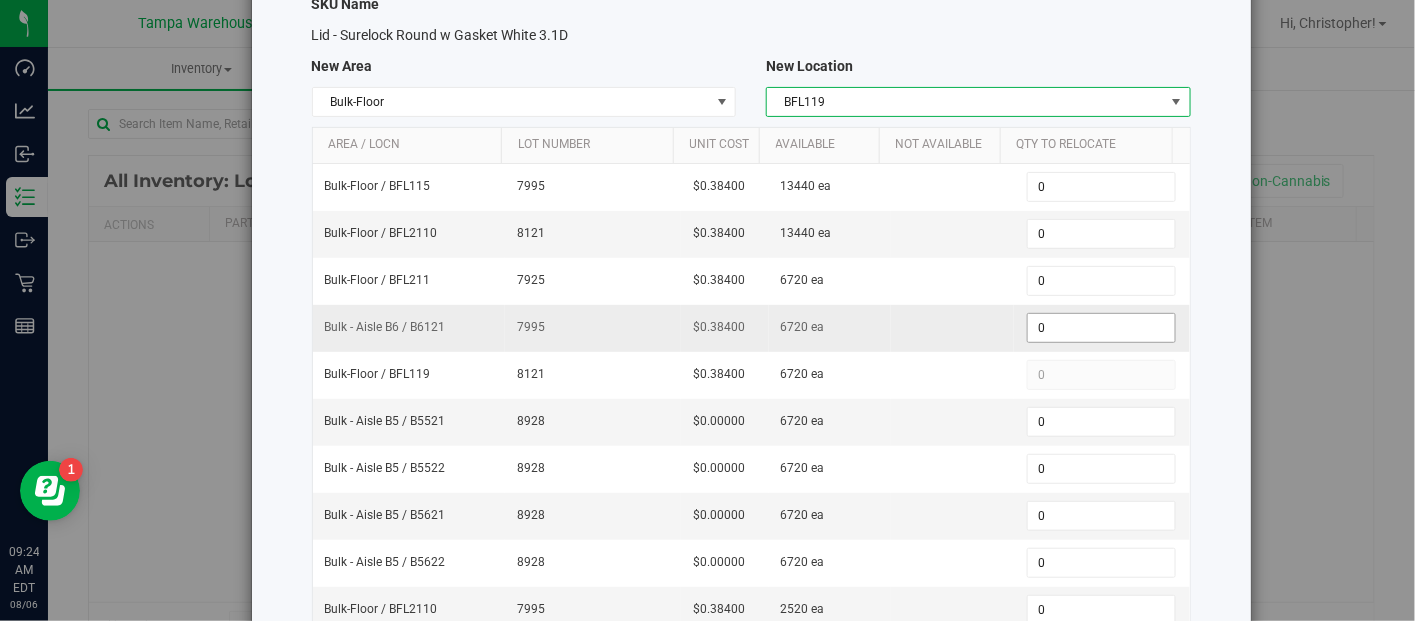 scroll, scrollTop: 108, scrollLeft: 0, axis: vertical 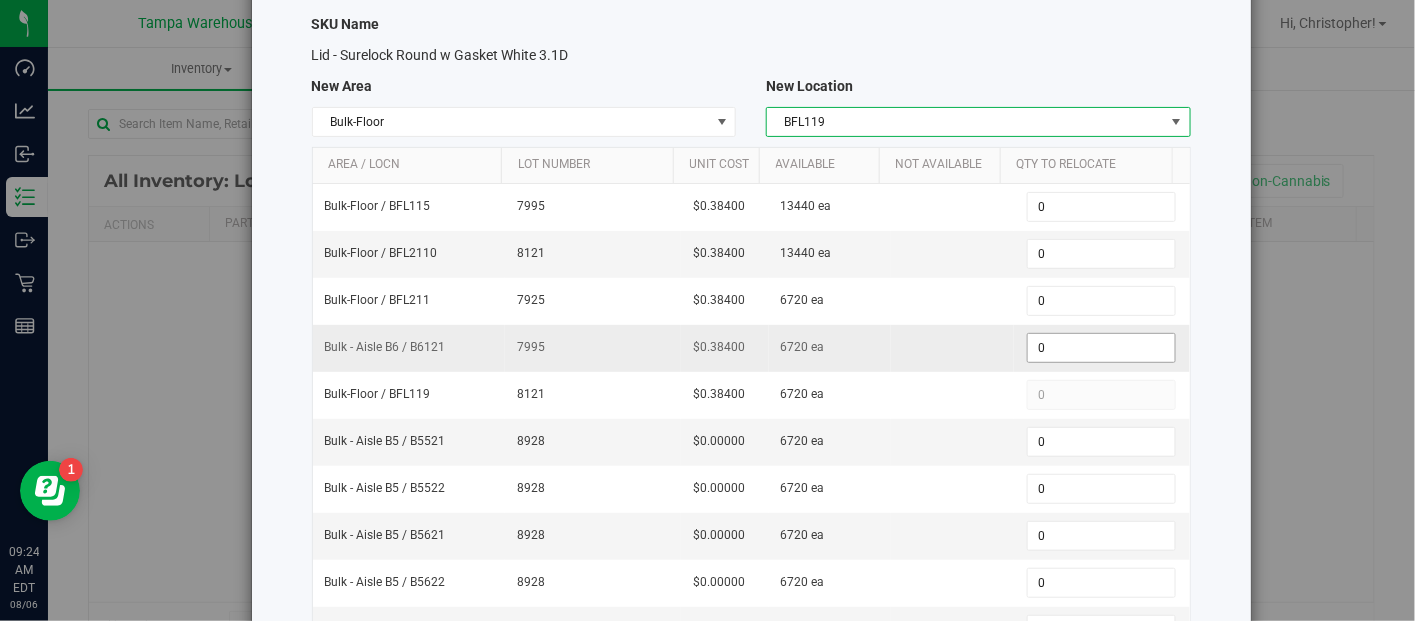 click on "0 0" at bounding box center (1101, 348) 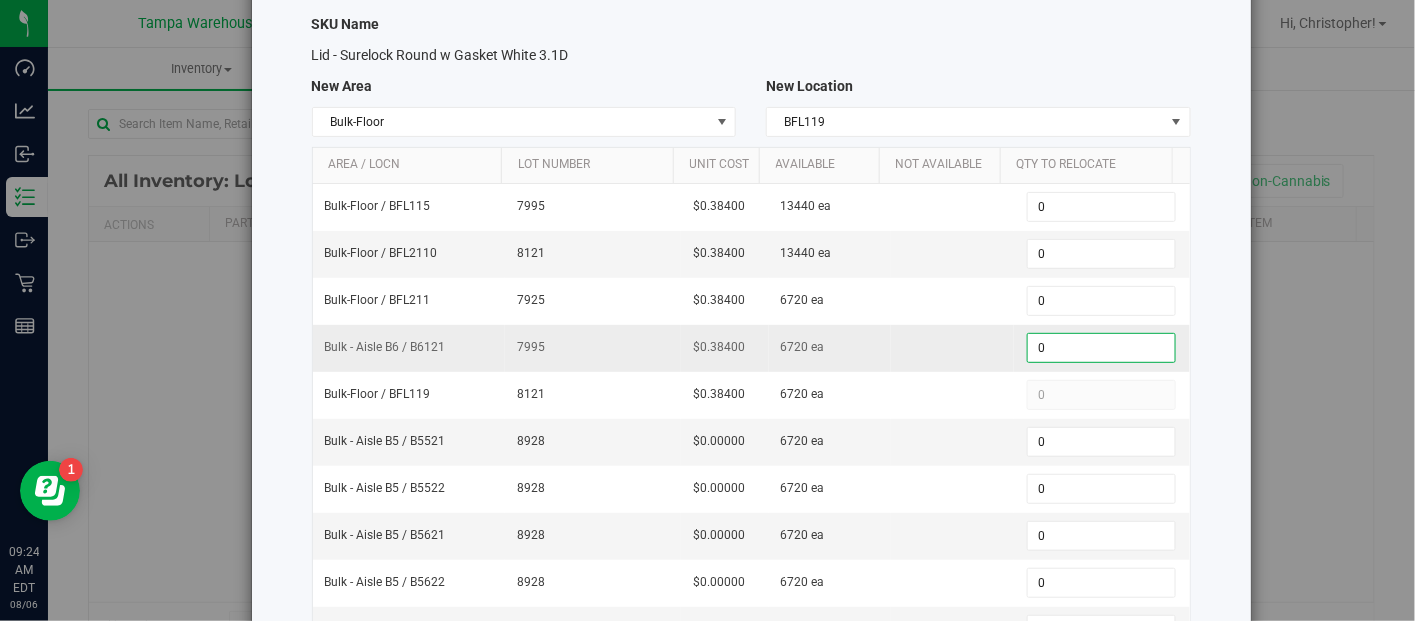 click on "0" at bounding box center [1101, 348] 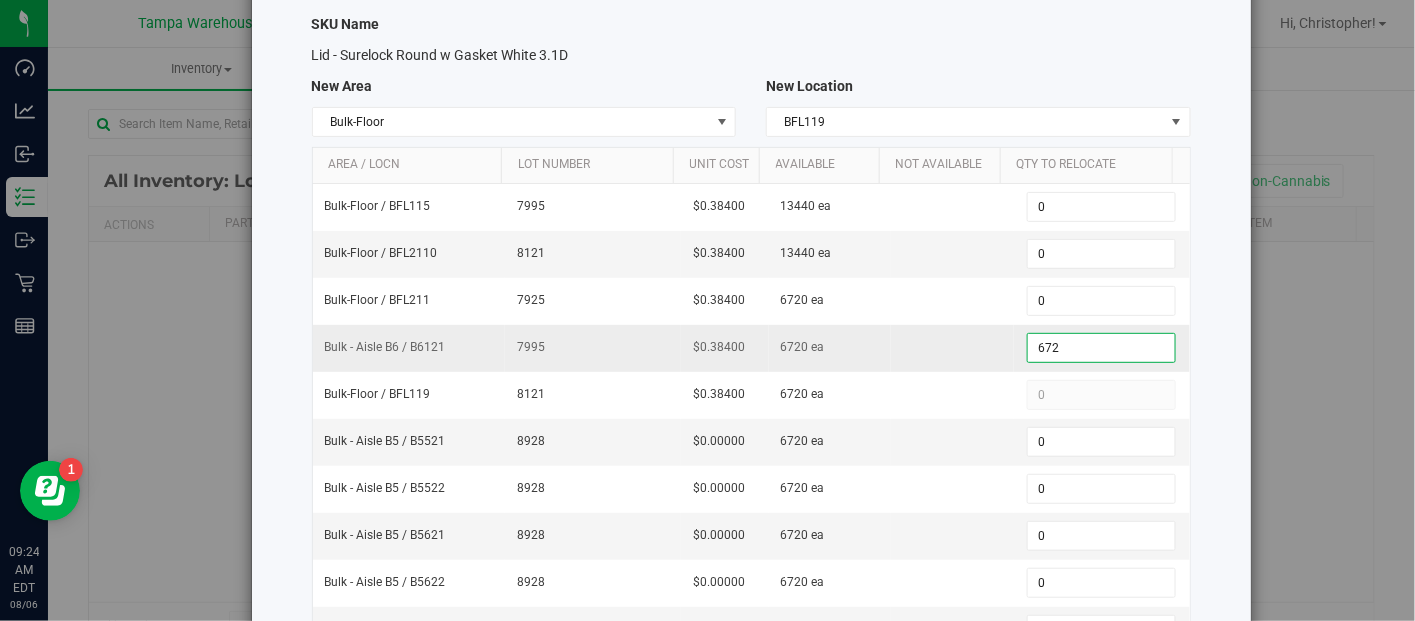 type on "6720" 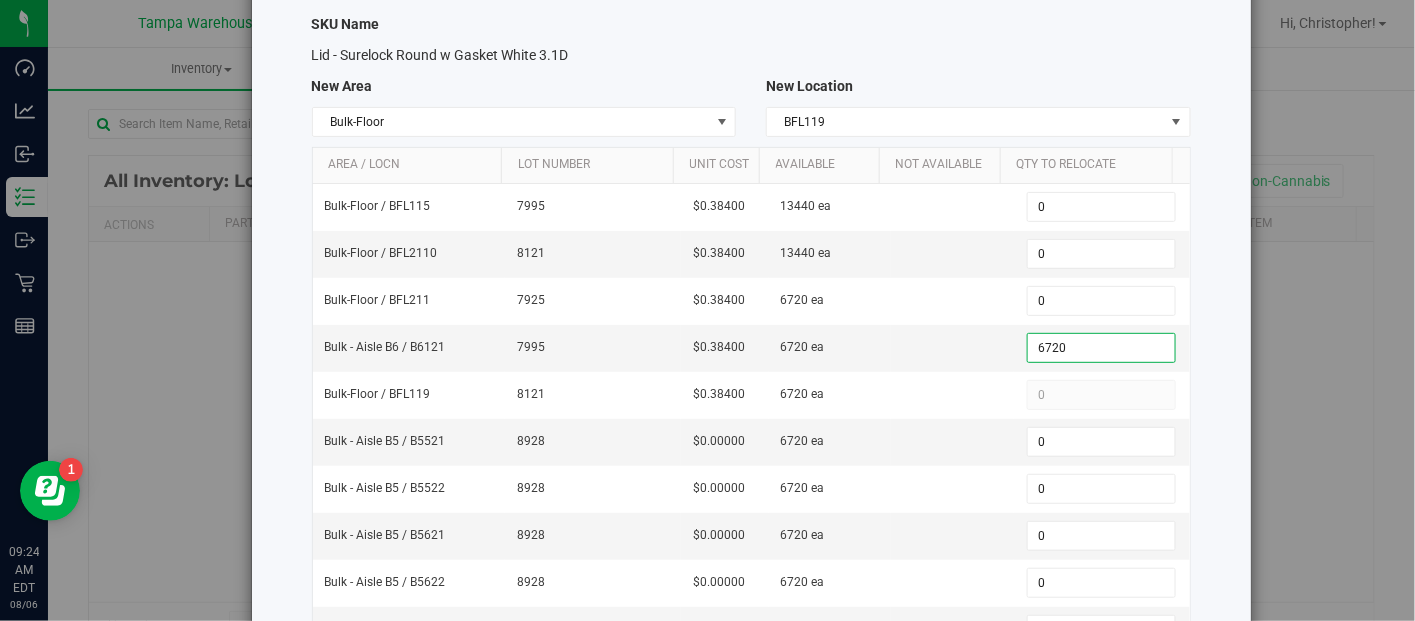 scroll, scrollTop: 242, scrollLeft: 0, axis: vertical 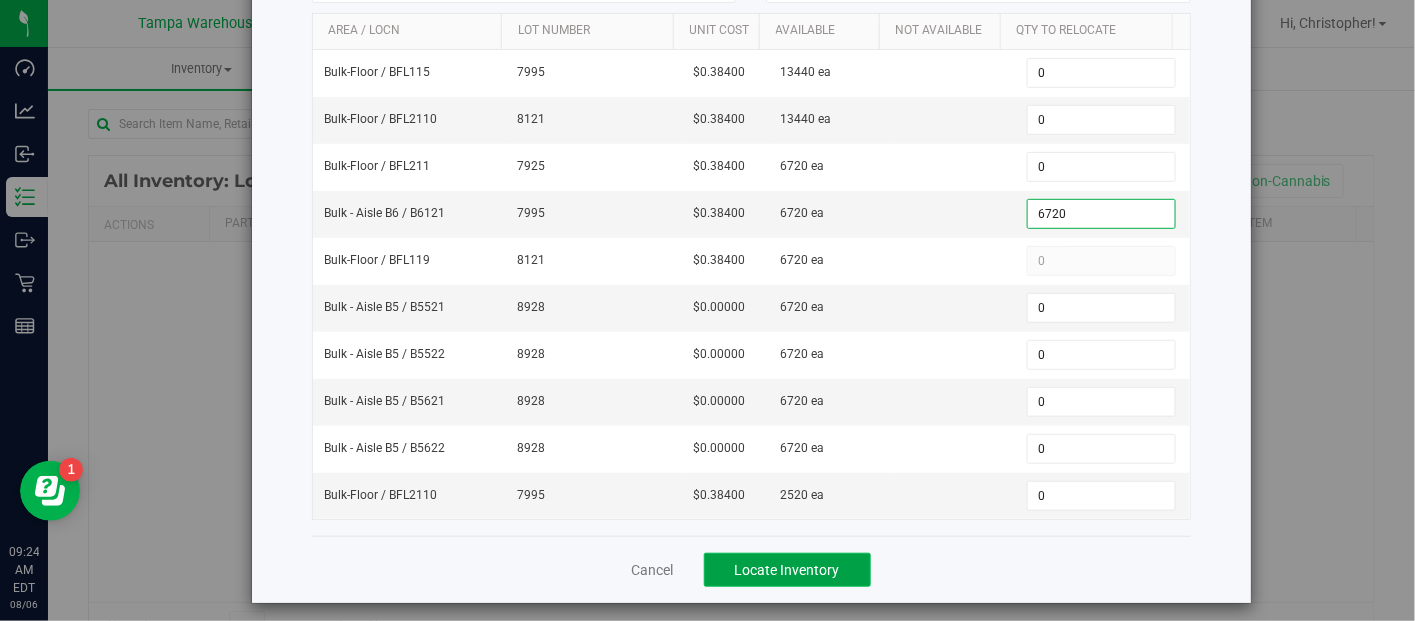 type on "6,720" 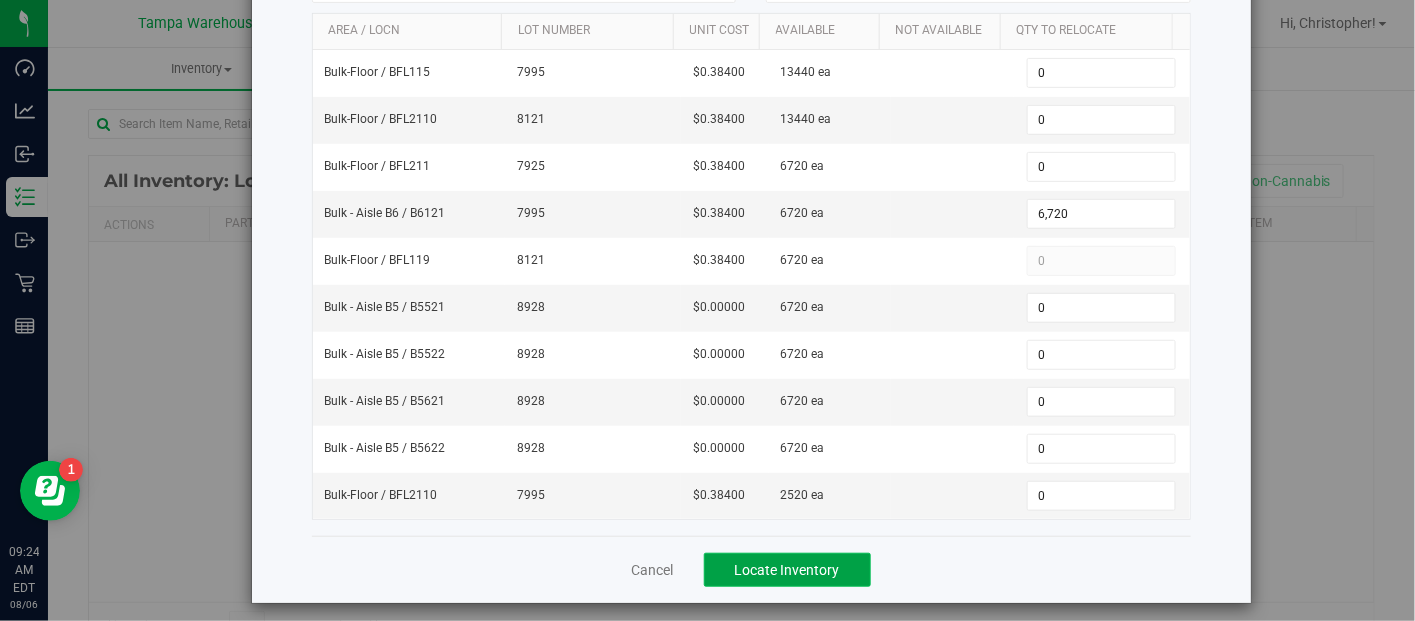 click on "Locate Inventory" 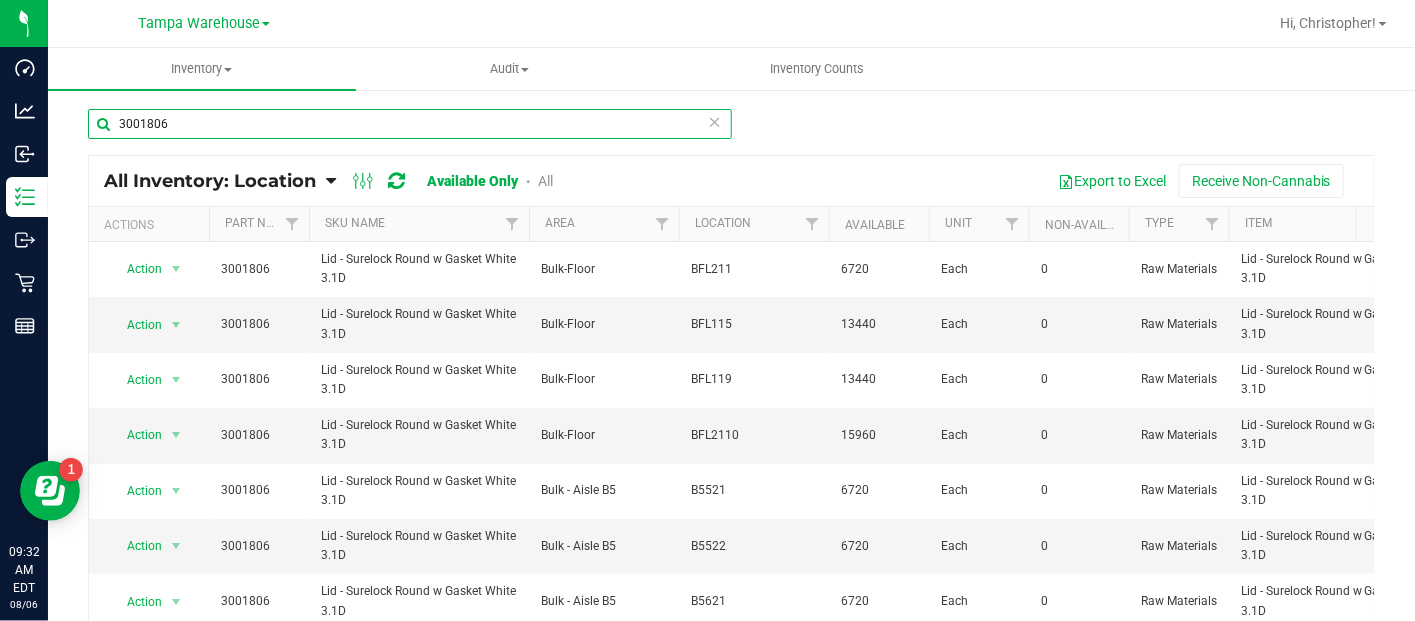 click on "3001806" at bounding box center [410, 124] 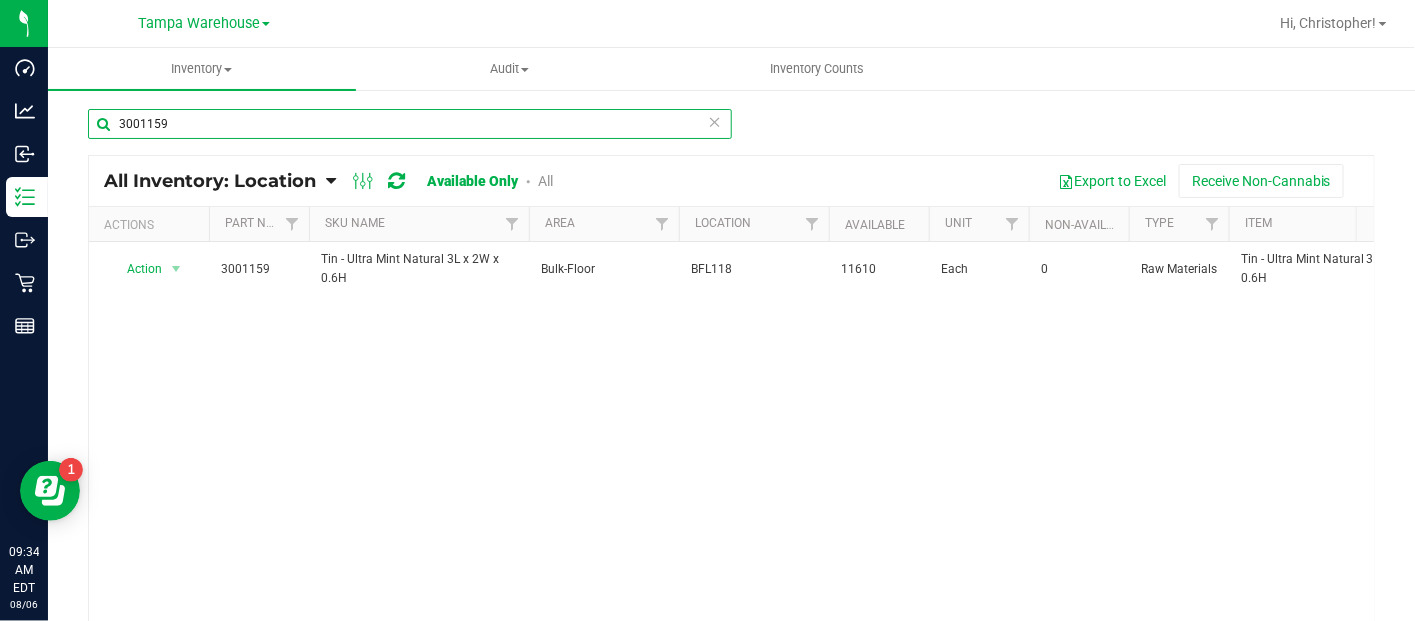 click on "3001159" at bounding box center [410, 124] 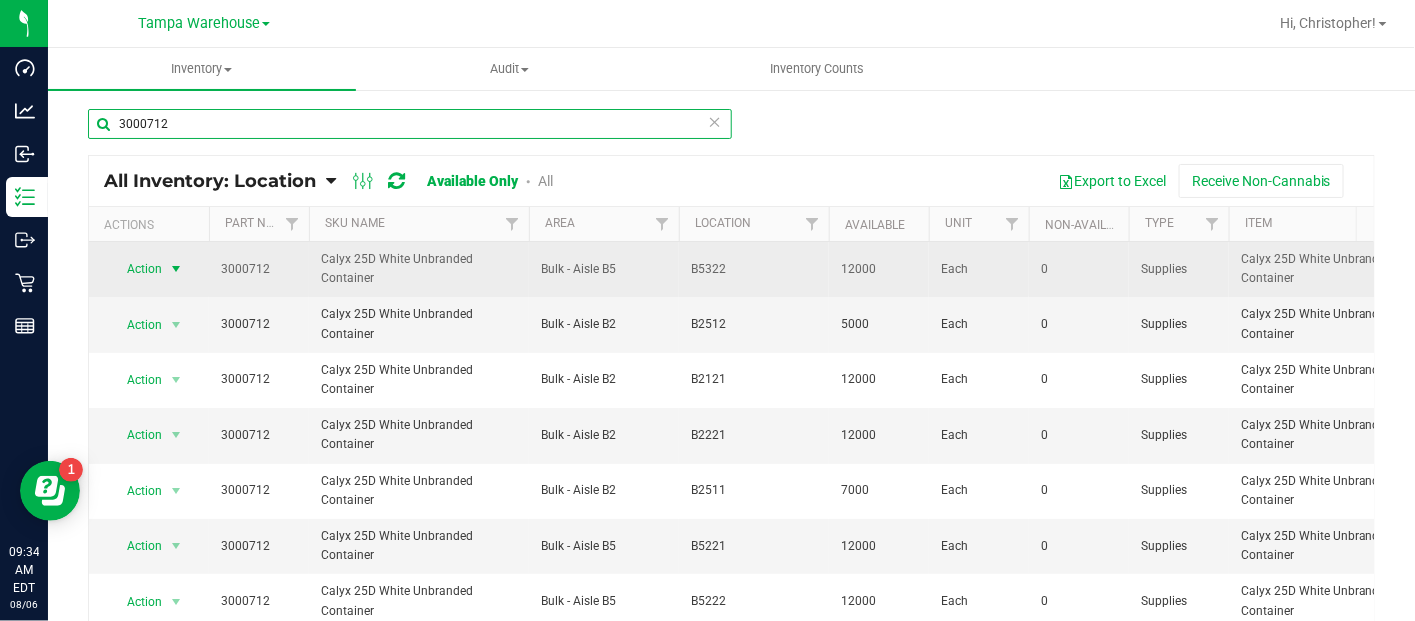 type on "3000712" 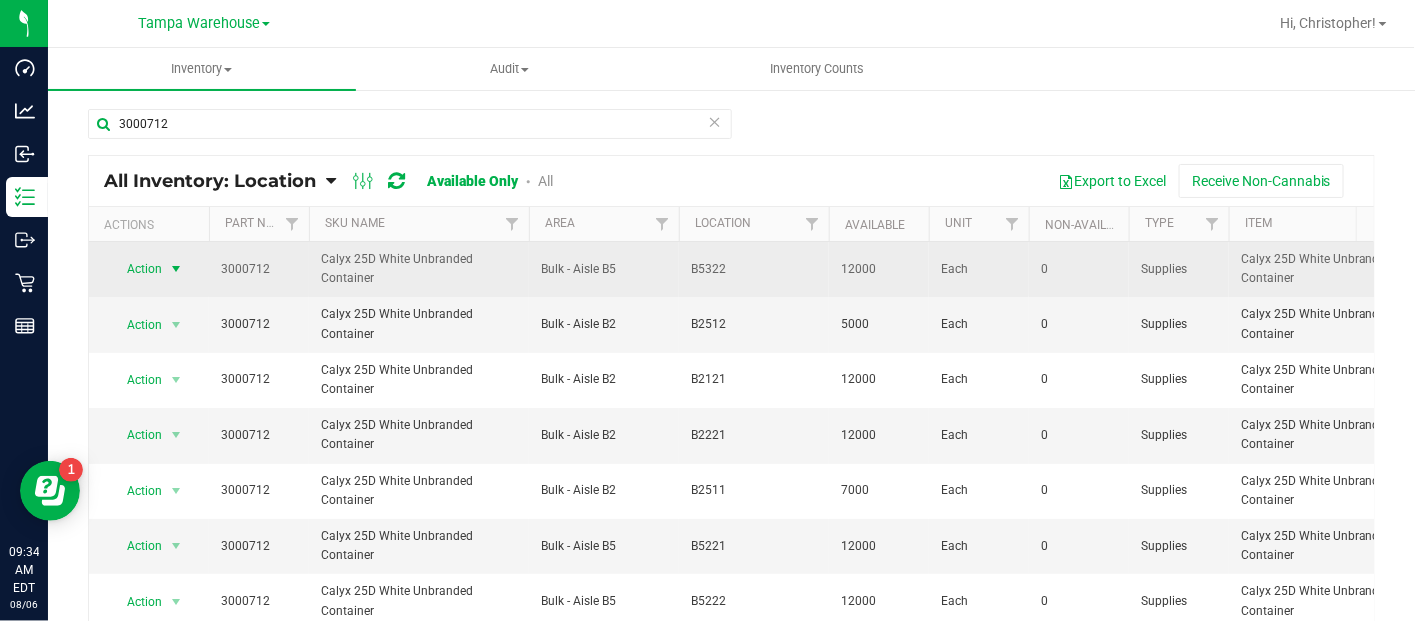click at bounding box center [176, 269] 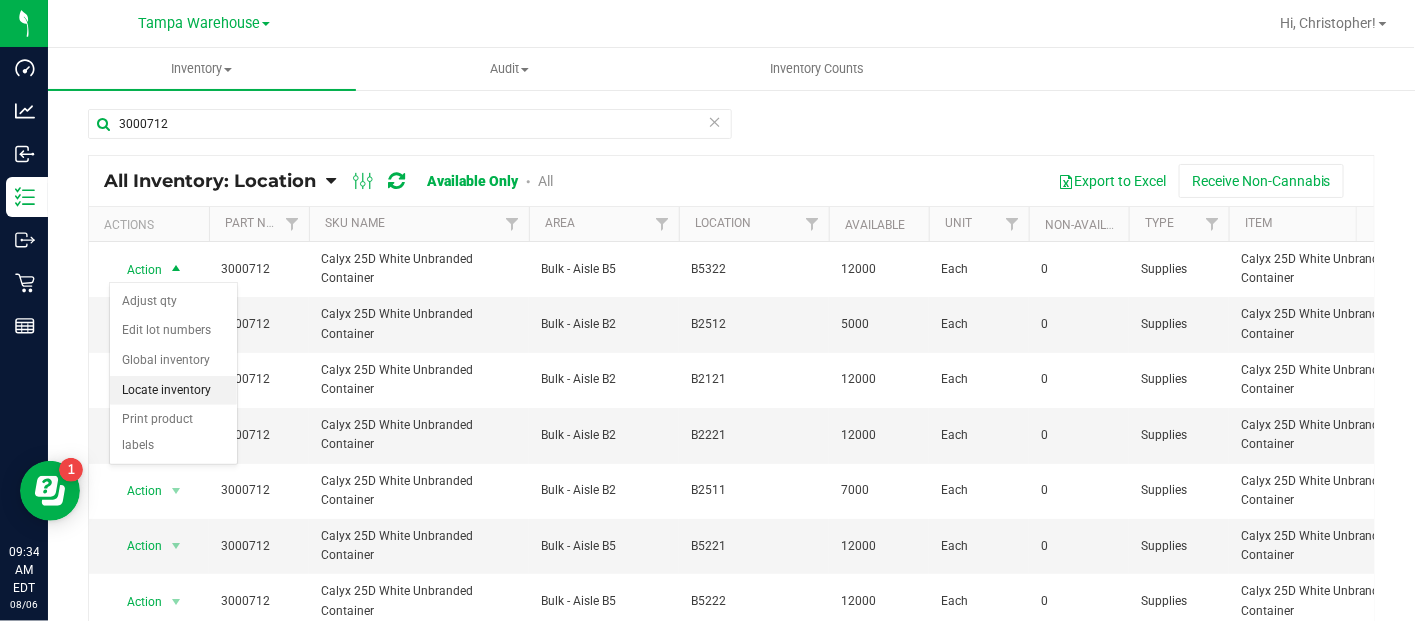 click on "Locate inventory" at bounding box center (173, 391) 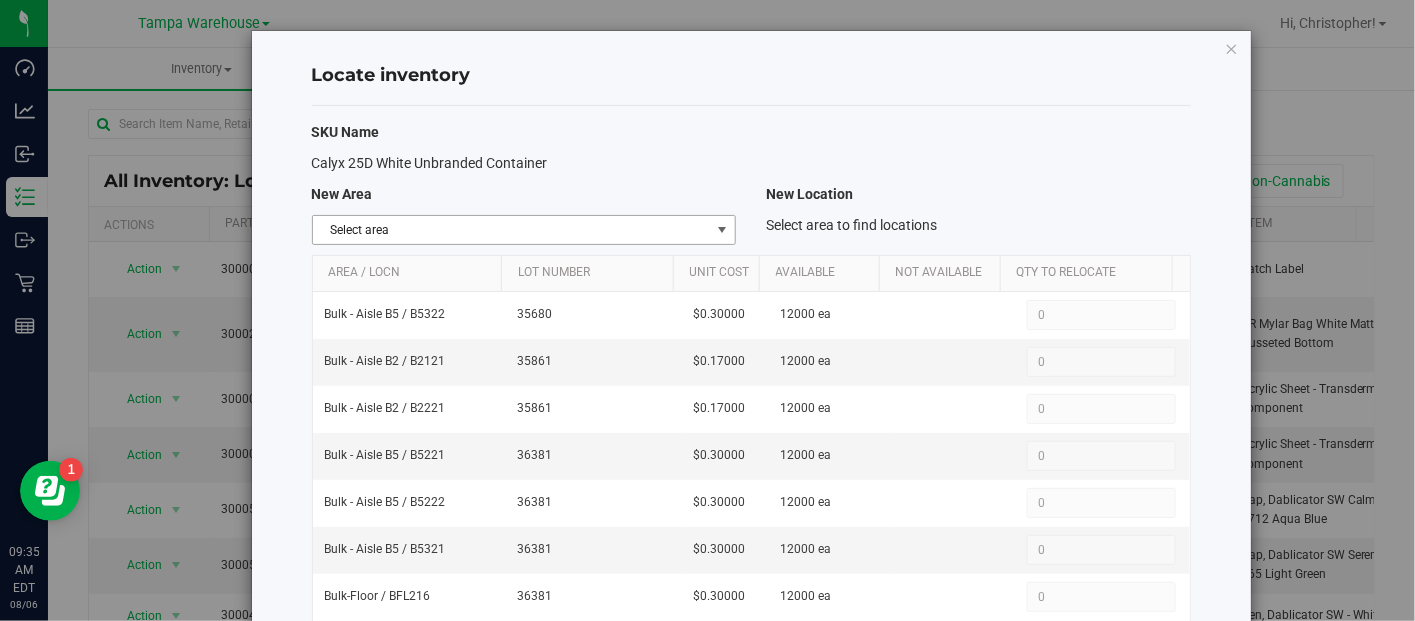 click at bounding box center (722, 230) 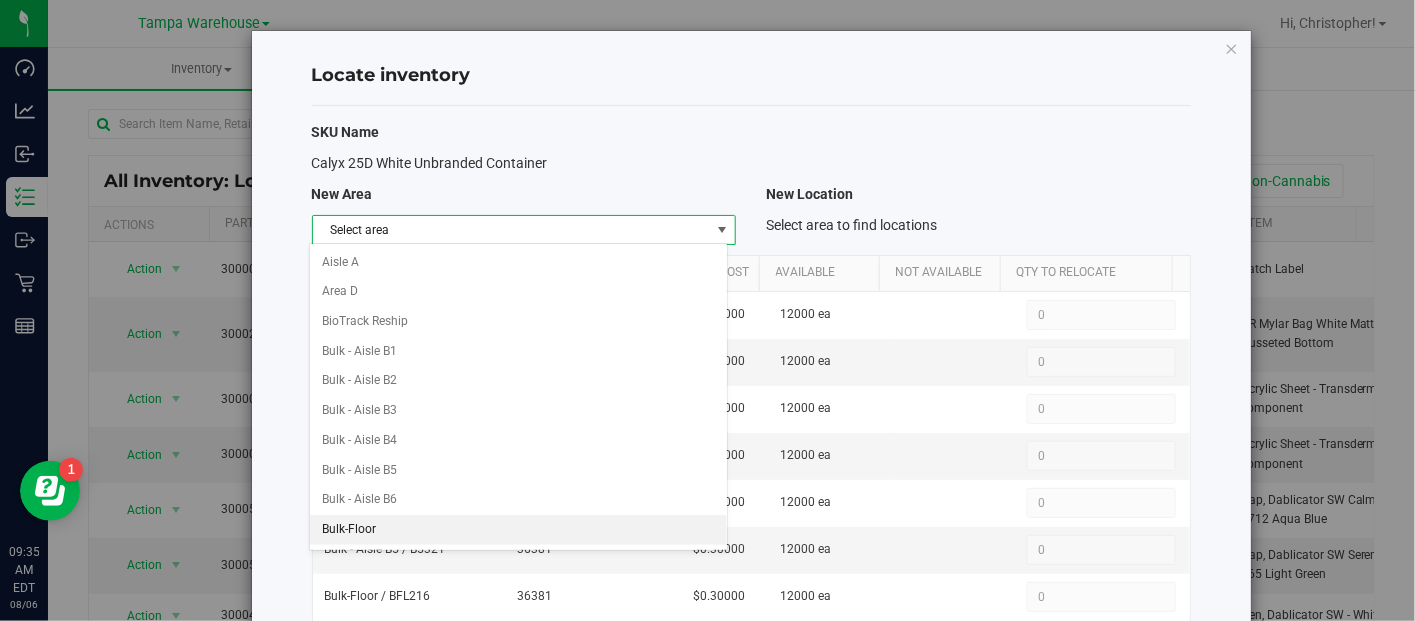 click on "Bulk-Floor" at bounding box center (518, 530) 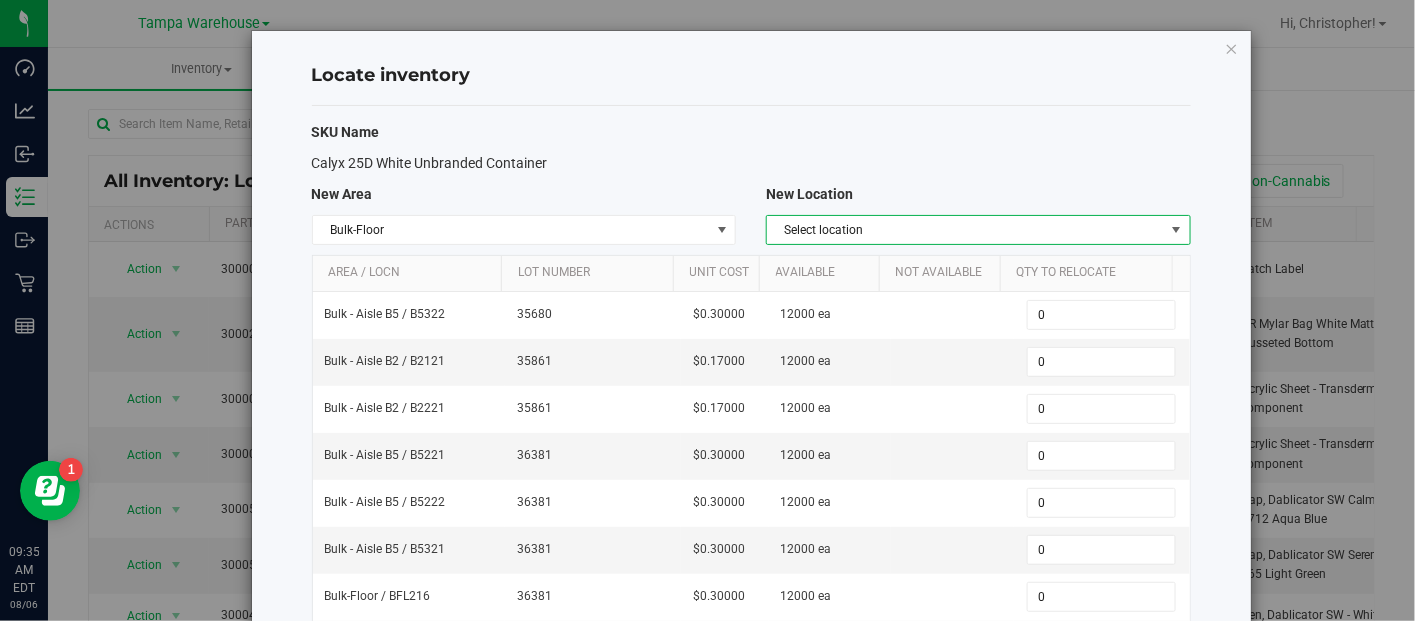 click on "Select location" at bounding box center [966, 230] 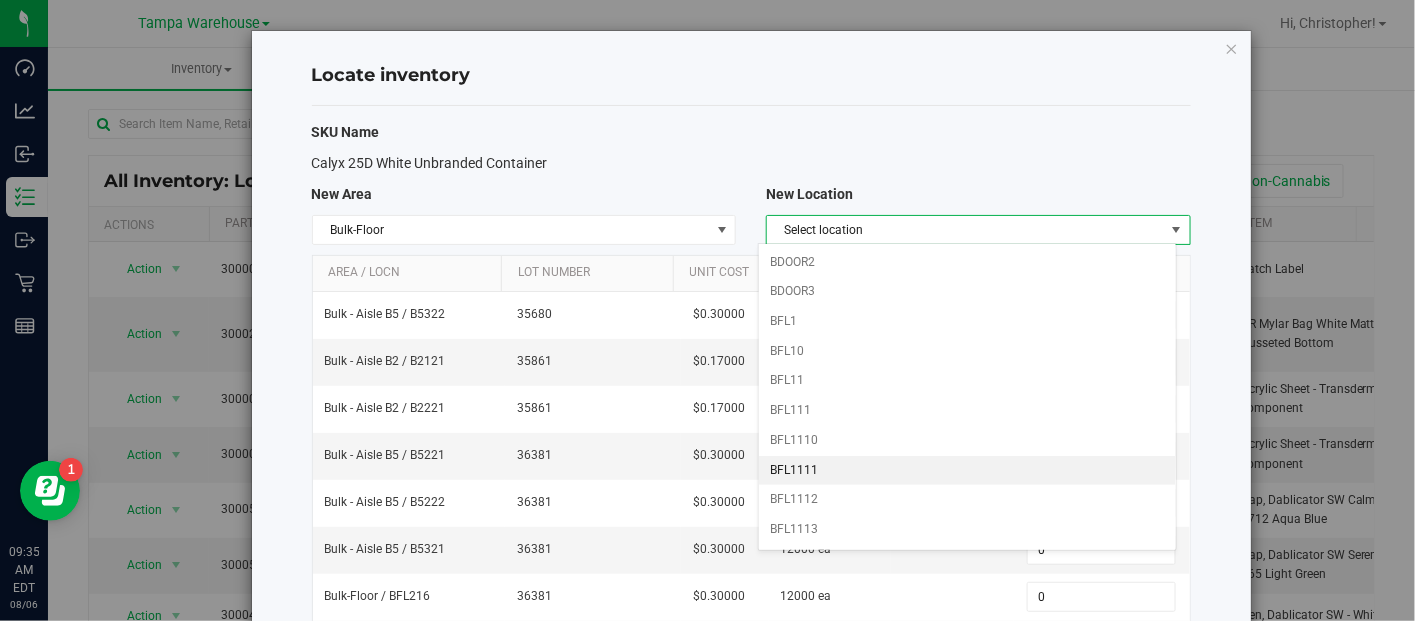 click on "BFL1111" at bounding box center [967, 471] 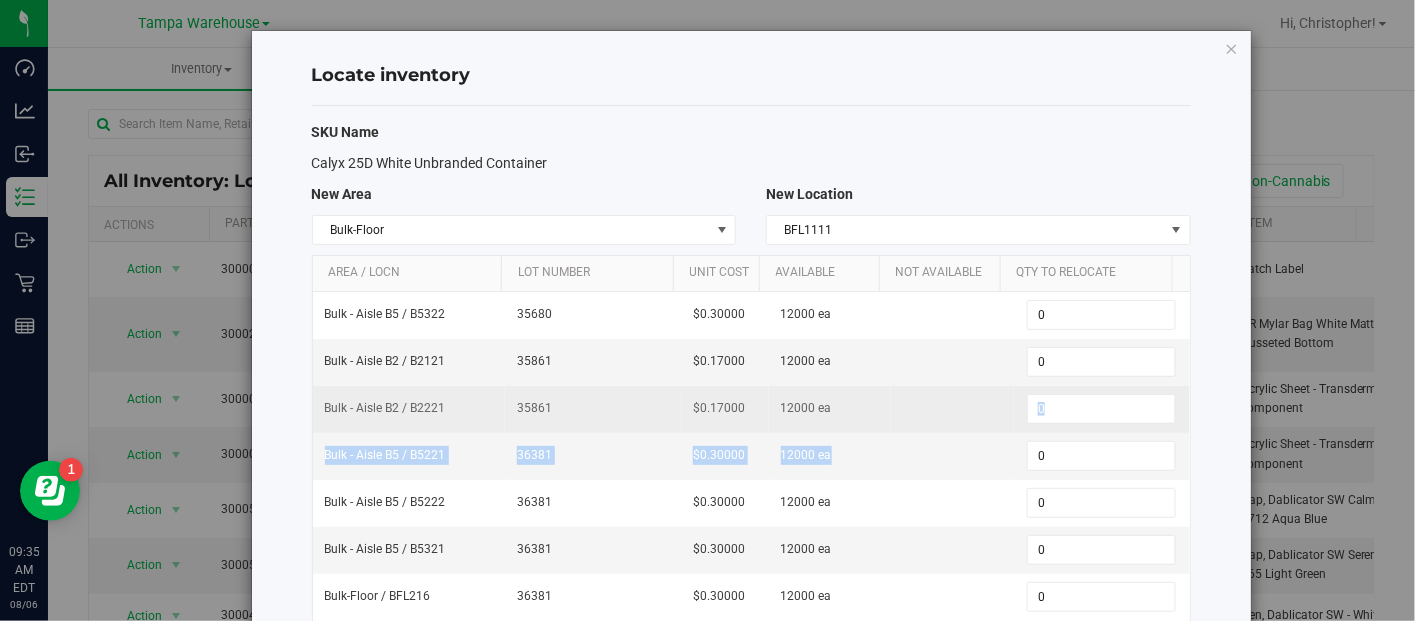 drag, startPoint x: 819, startPoint y: 472, endPoint x: 961, endPoint y: 415, distance: 153.01308 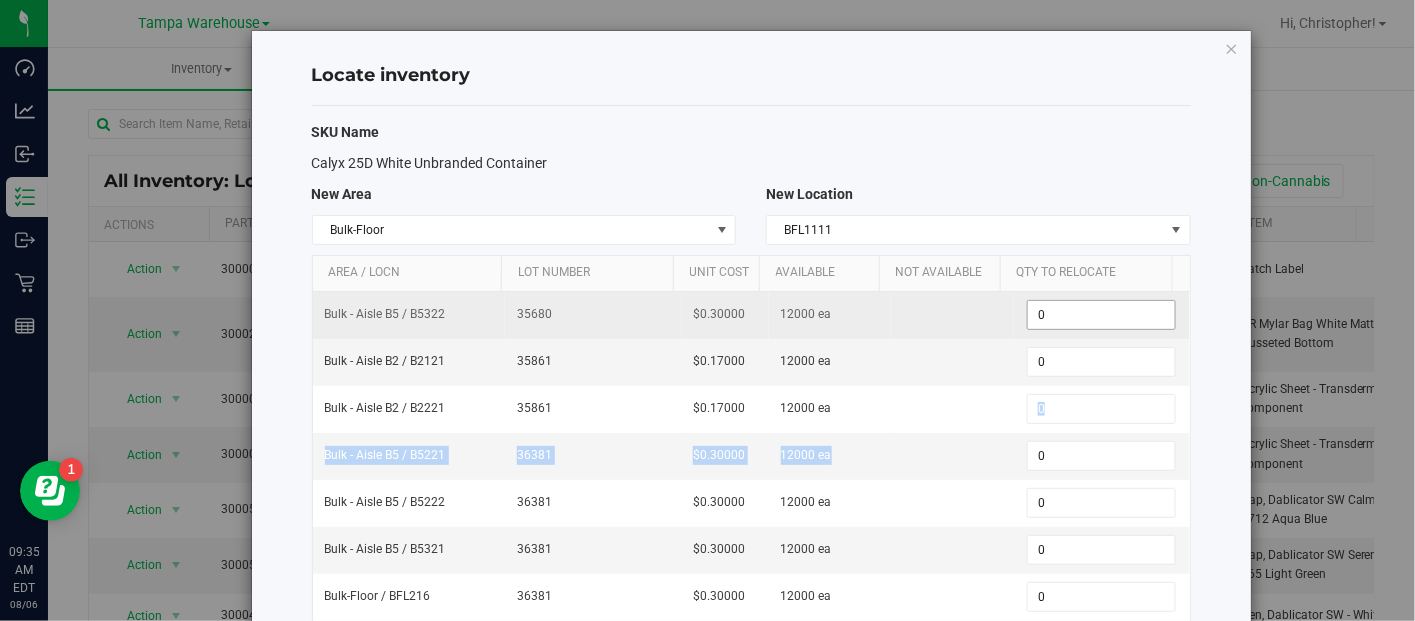 click on "0" at bounding box center (1101, 315) 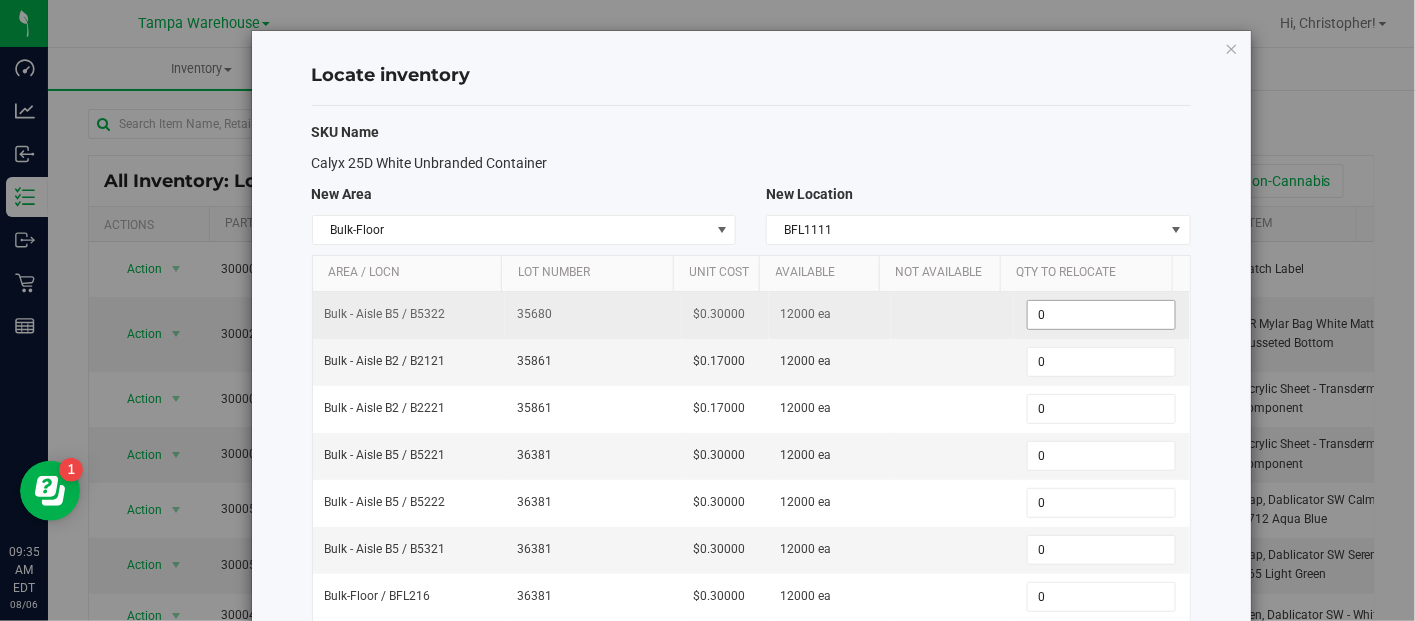 click on "0" at bounding box center [0, 0] 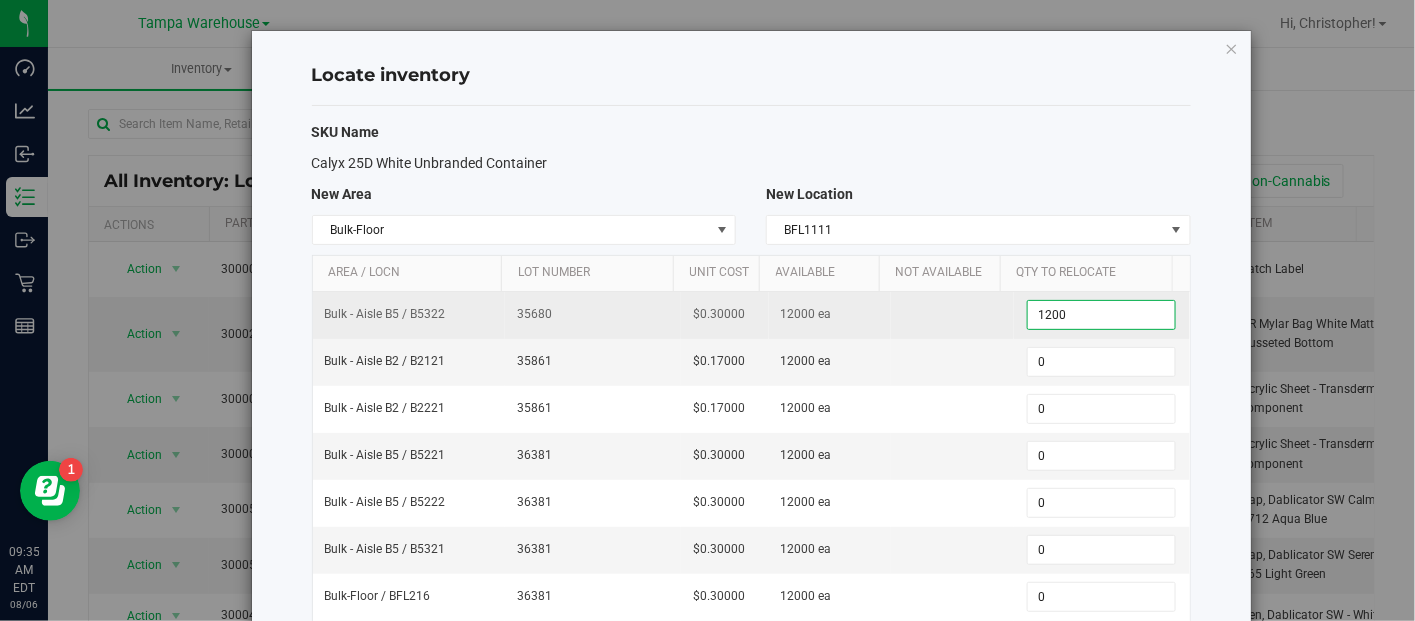 type on "12000" 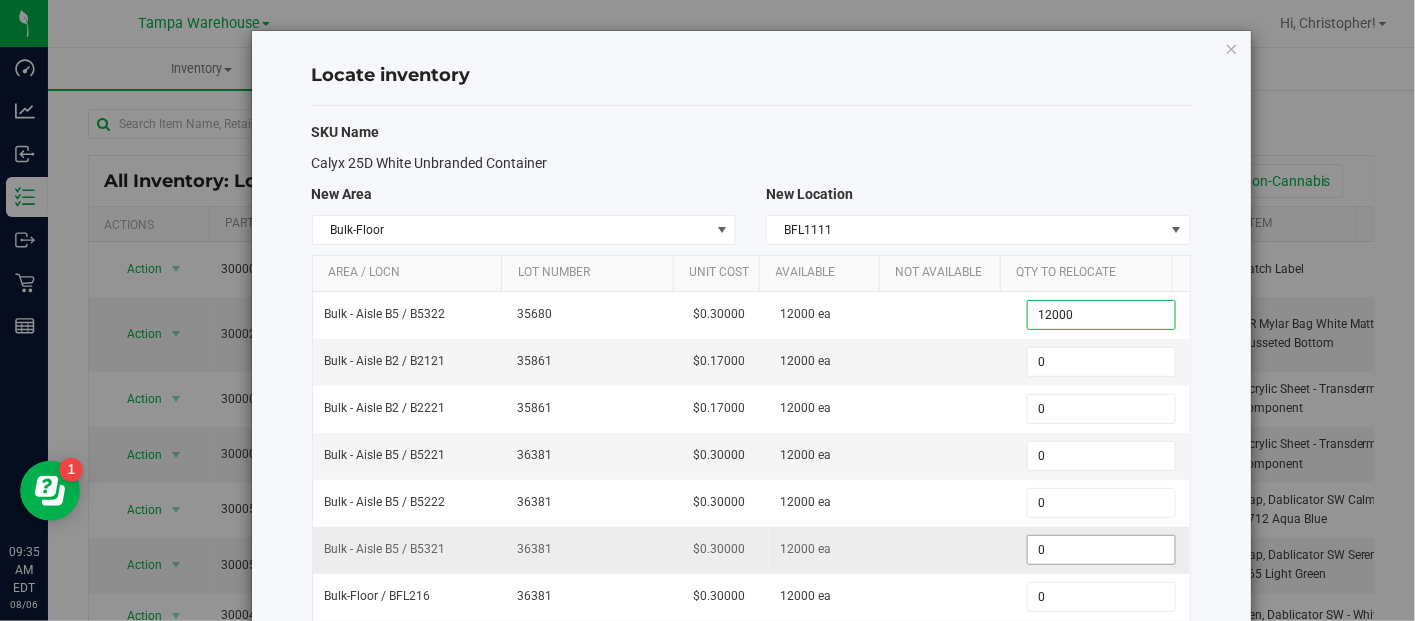 click on "0" at bounding box center [1101, 550] 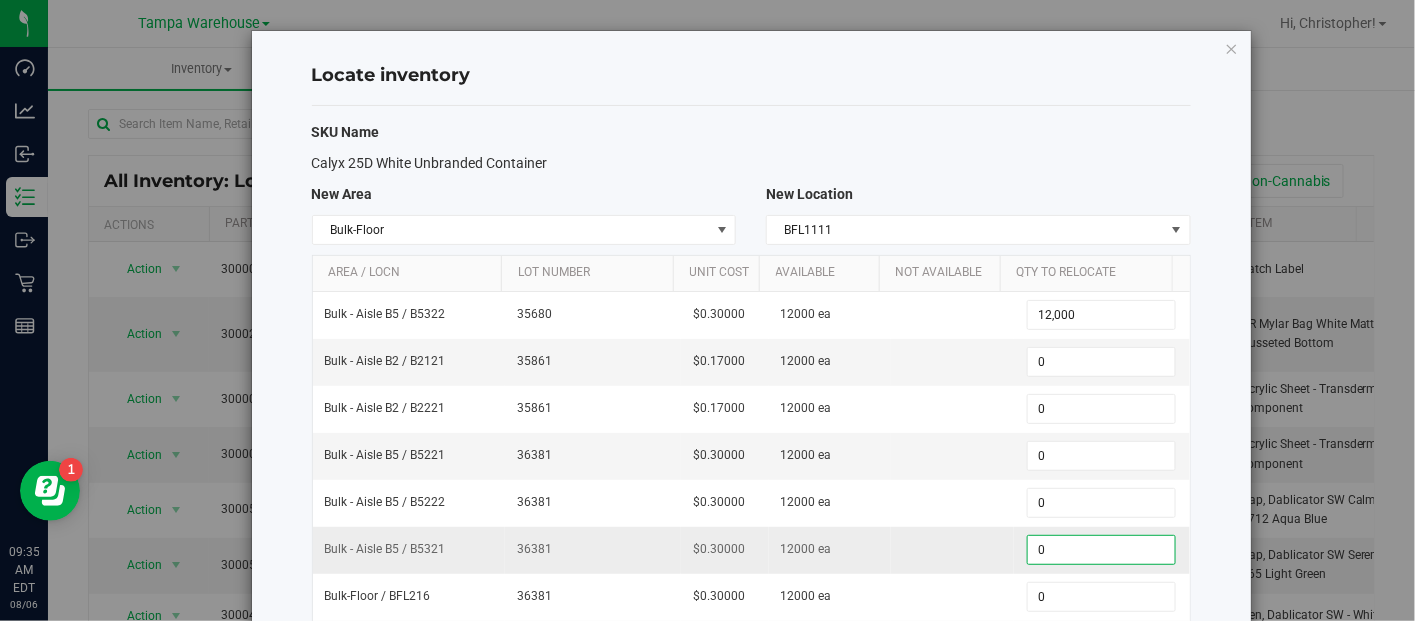 click on "0" at bounding box center (1101, 550) 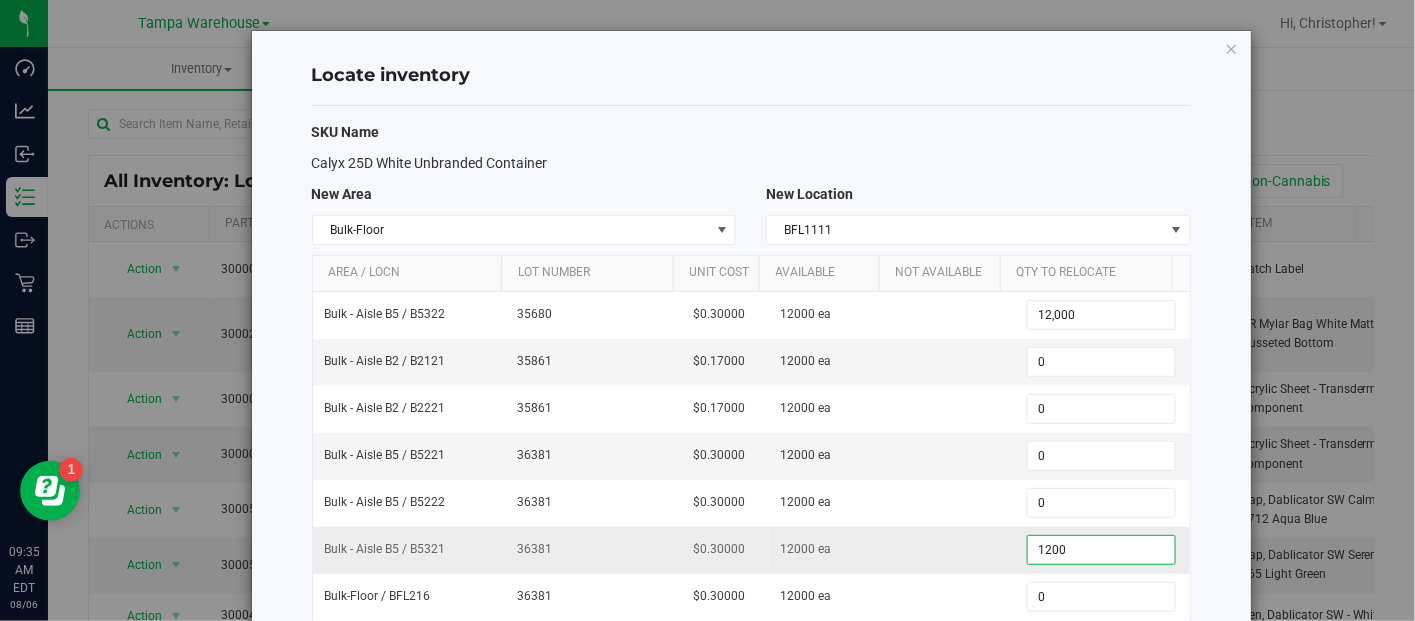 type on "12000" 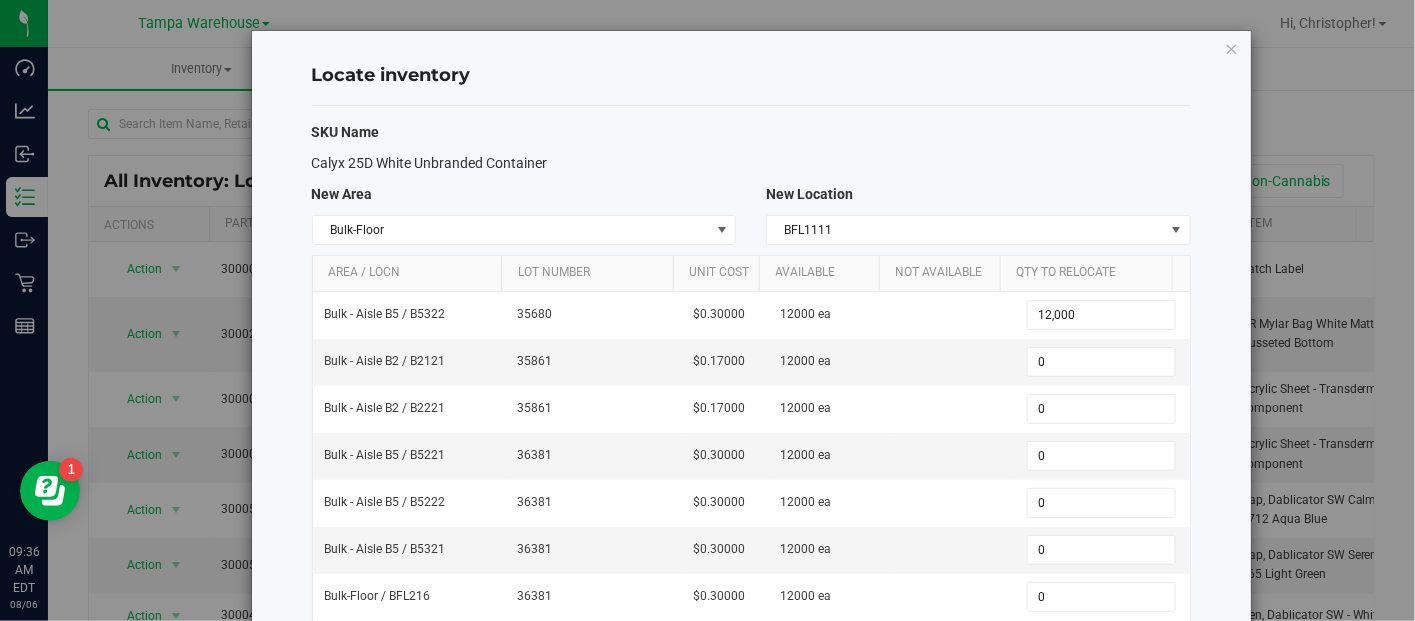 type on "12,000" 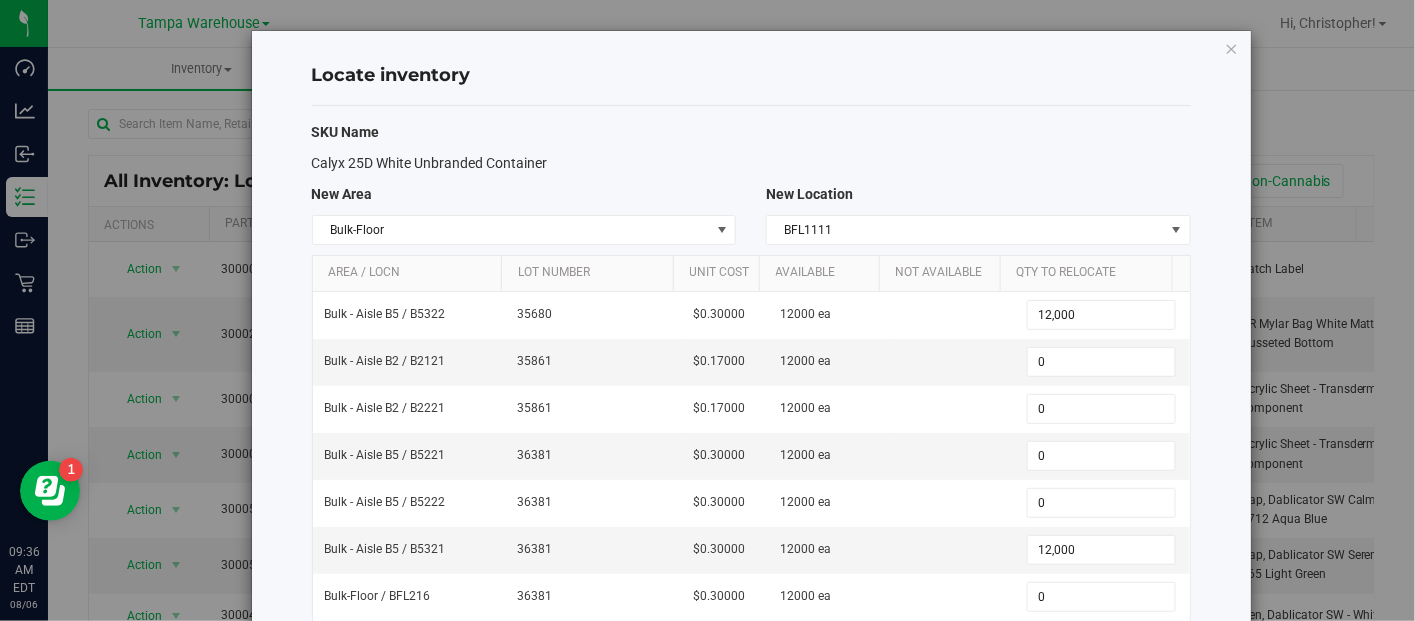 click on "SKU Name" at bounding box center (751, 132) 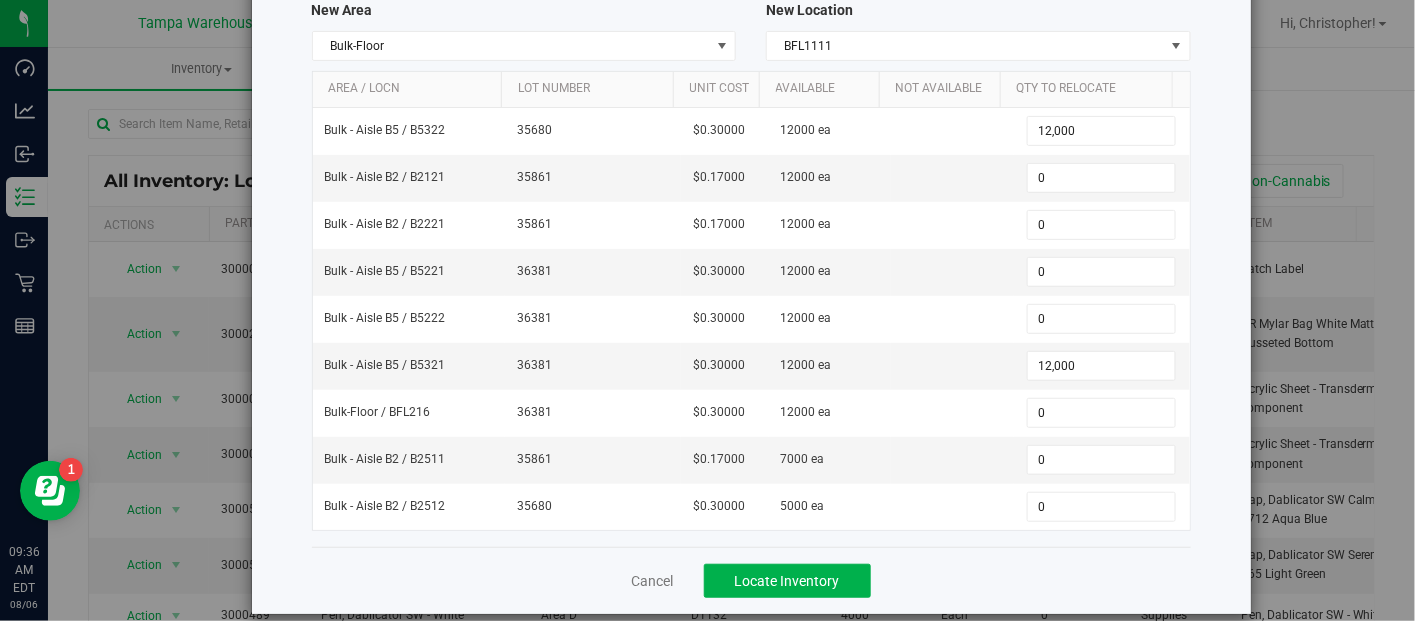 scroll, scrollTop: 197, scrollLeft: 0, axis: vertical 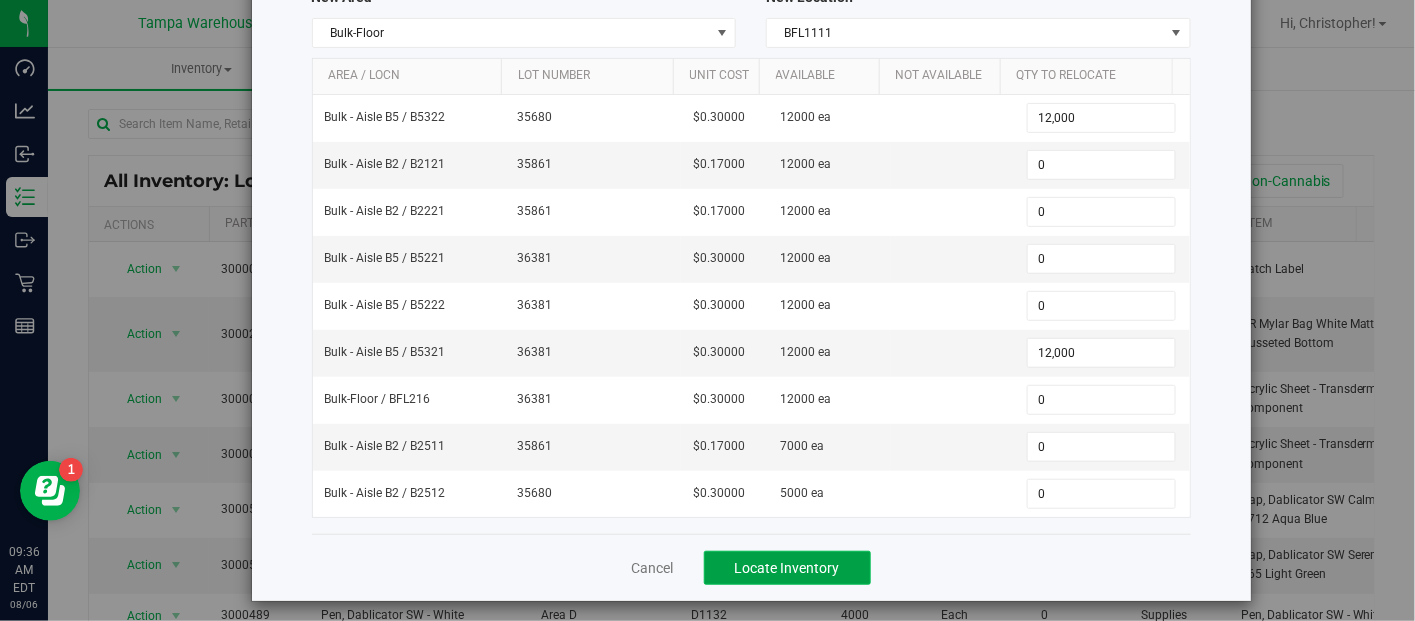 click on "Locate Inventory" 